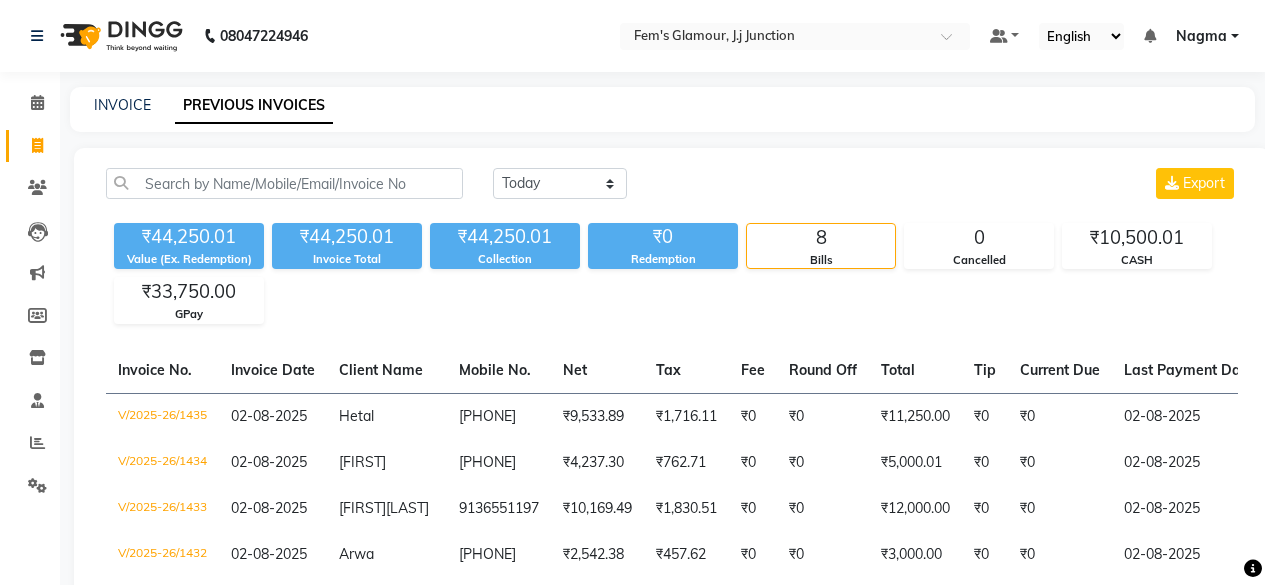 scroll, scrollTop: 0, scrollLeft: 0, axis: both 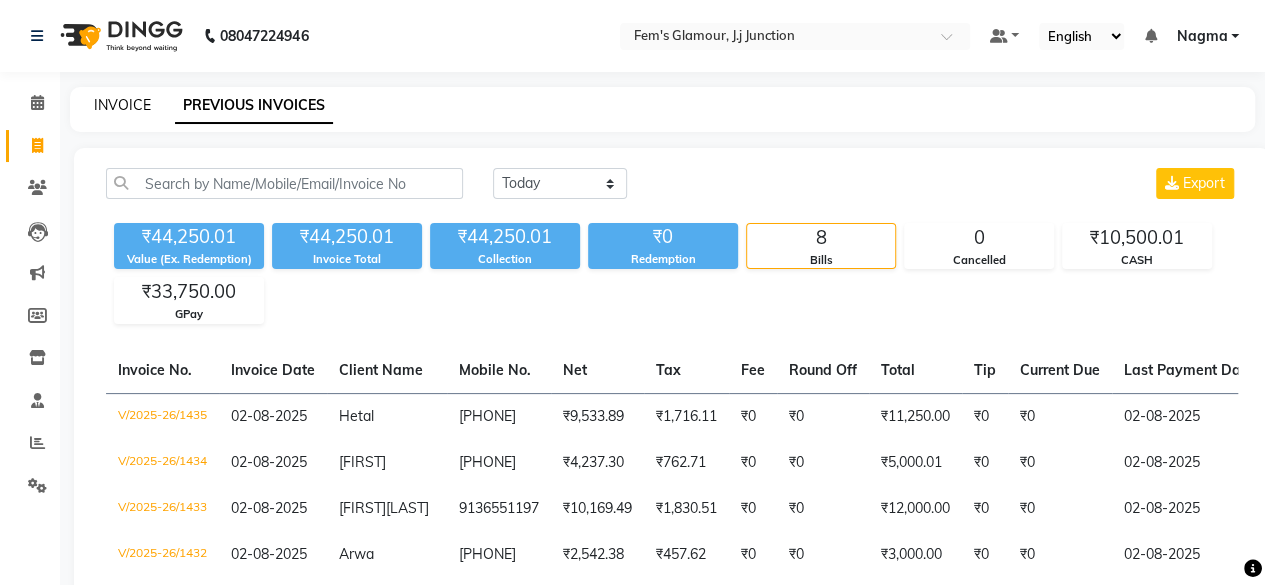 click on "INVOICE" 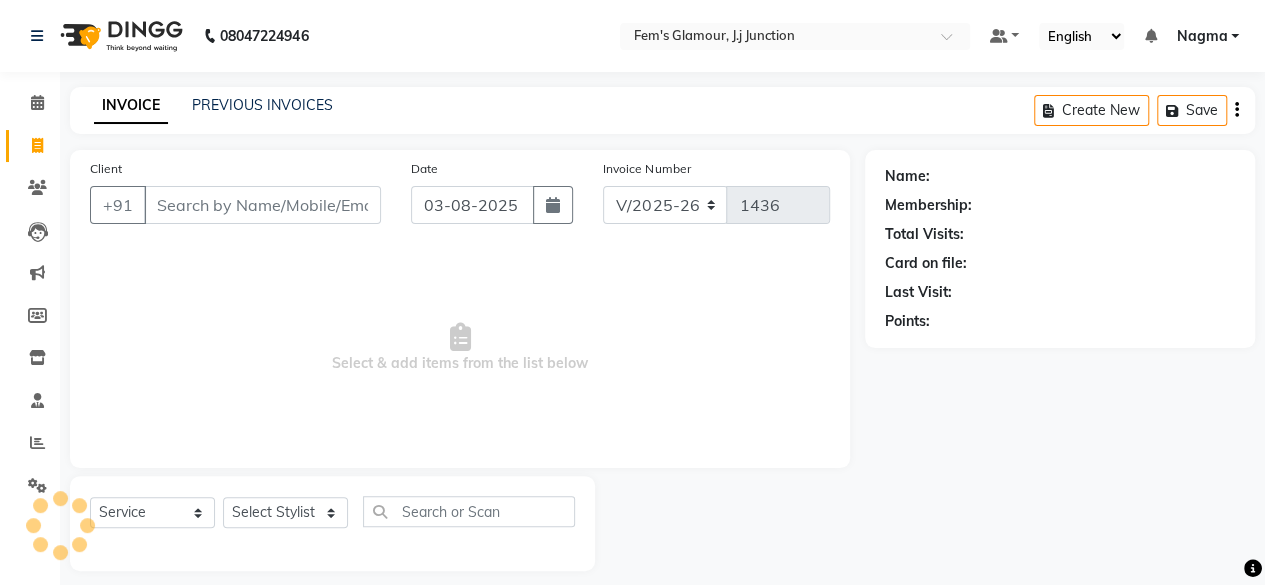 scroll, scrollTop: 15, scrollLeft: 0, axis: vertical 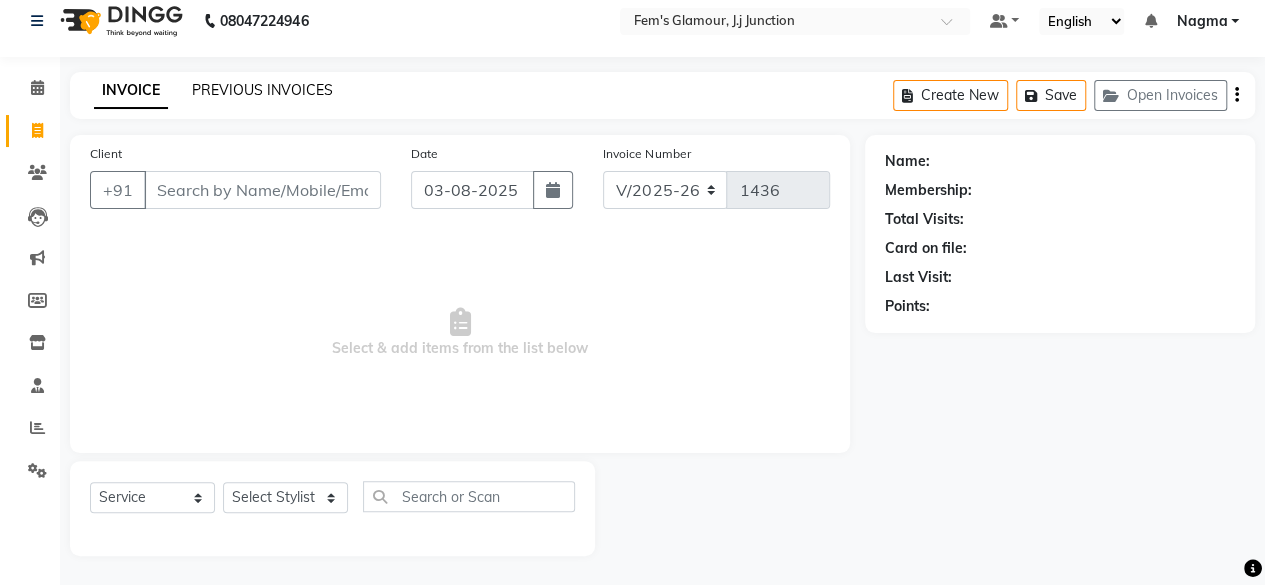 click on "PREVIOUS INVOICES" 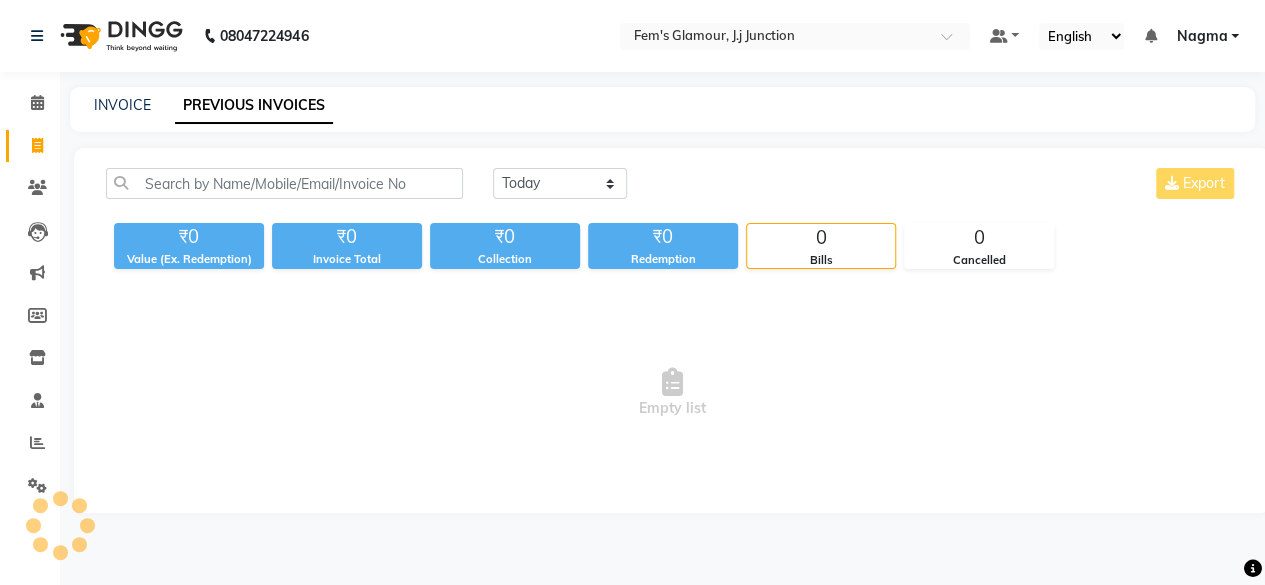 scroll, scrollTop: 0, scrollLeft: 0, axis: both 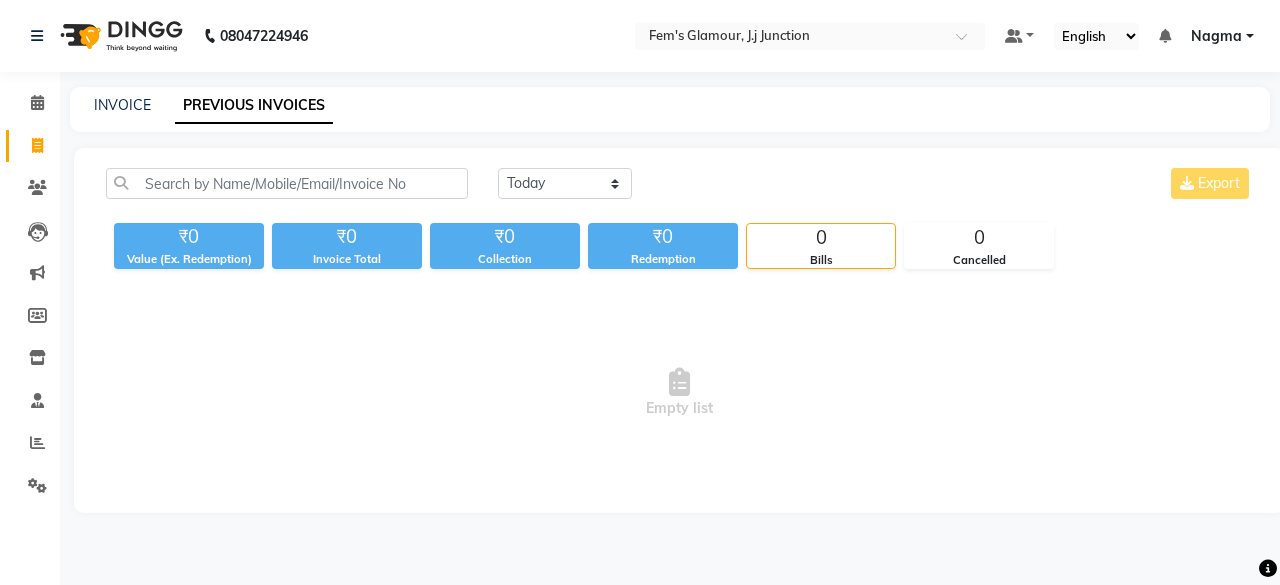 click on "PREVIOUS INVOICES" 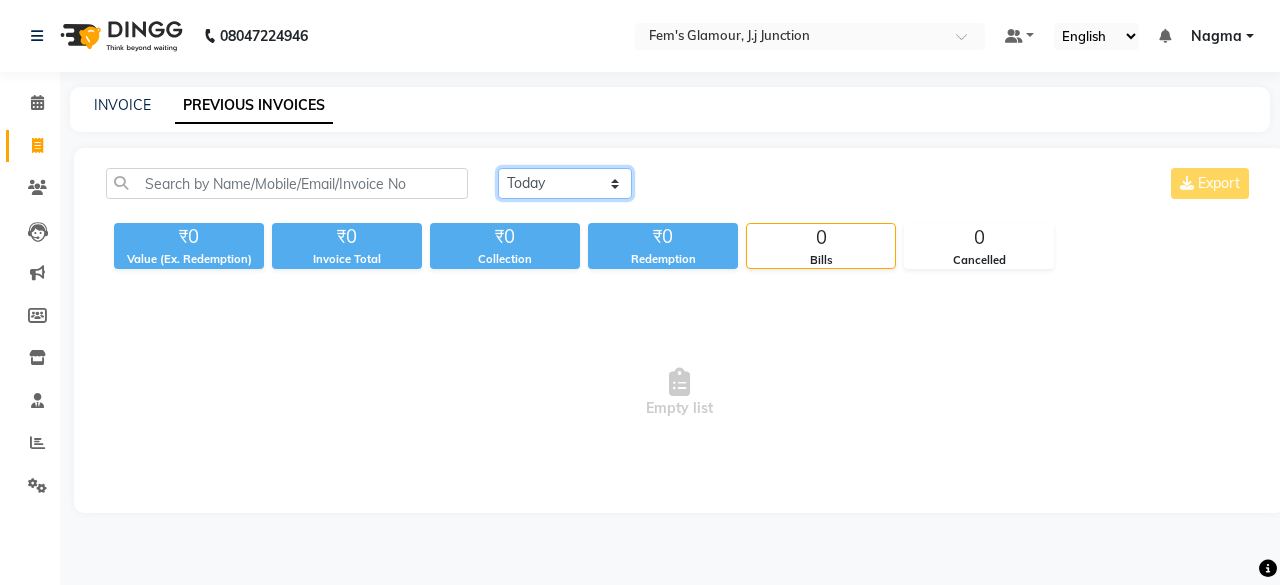 drag, startPoint x: 550, startPoint y: 192, endPoint x: 548, endPoint y: 241, distance: 49.0408 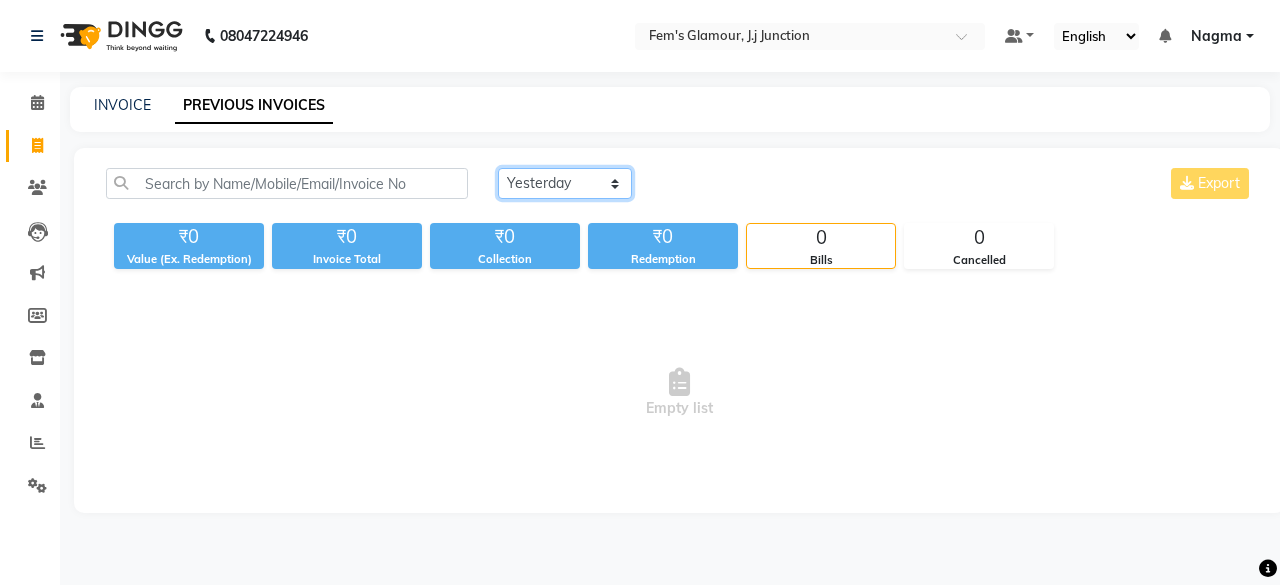 click on "Today Yesterday Custom Range" 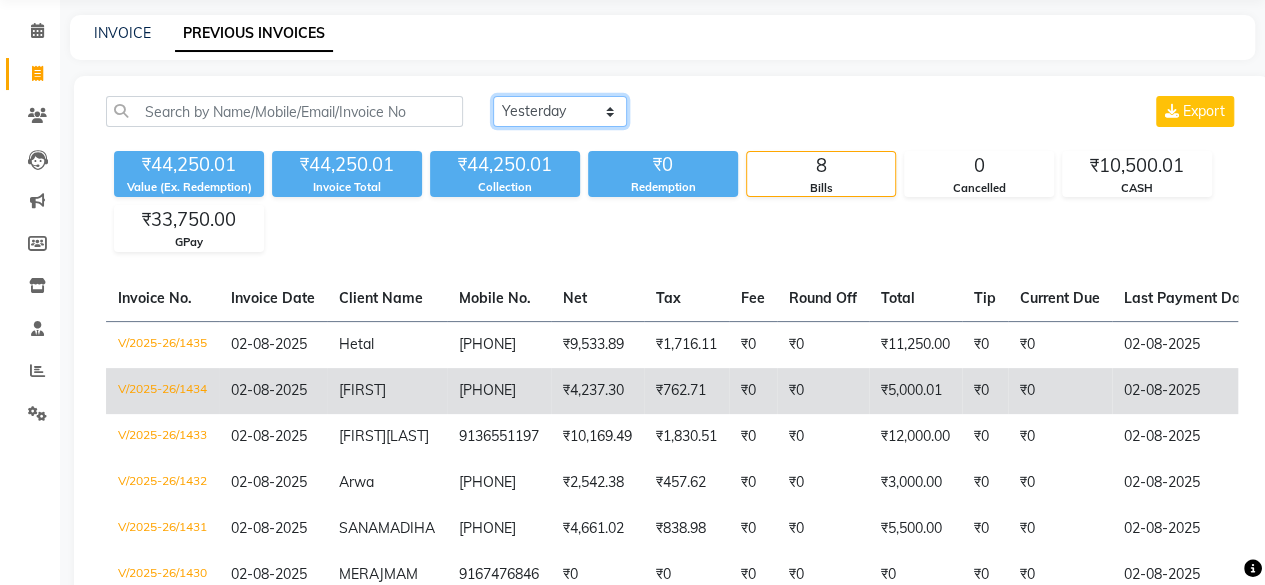 scroll, scrollTop: 378, scrollLeft: 0, axis: vertical 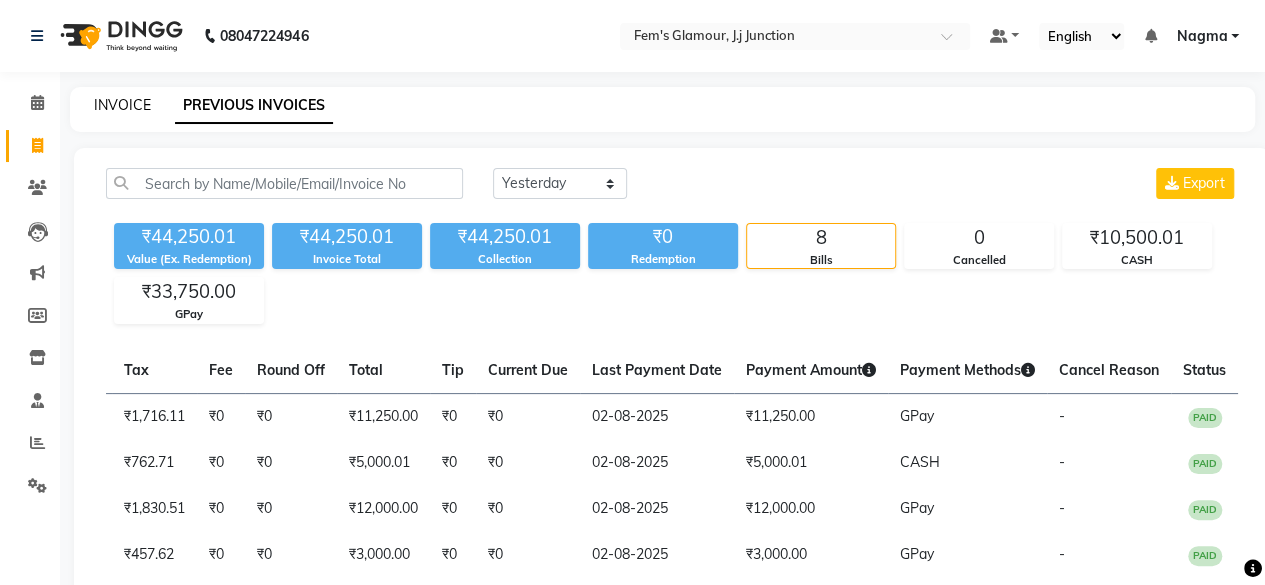 click on "INVOICE" 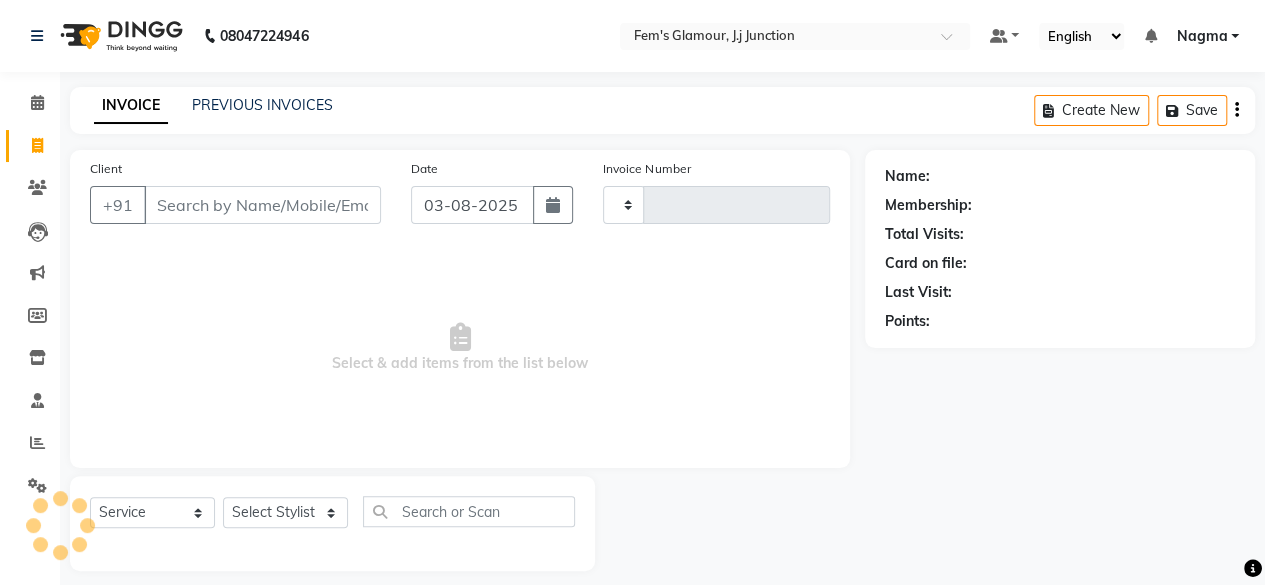 type on "1436" 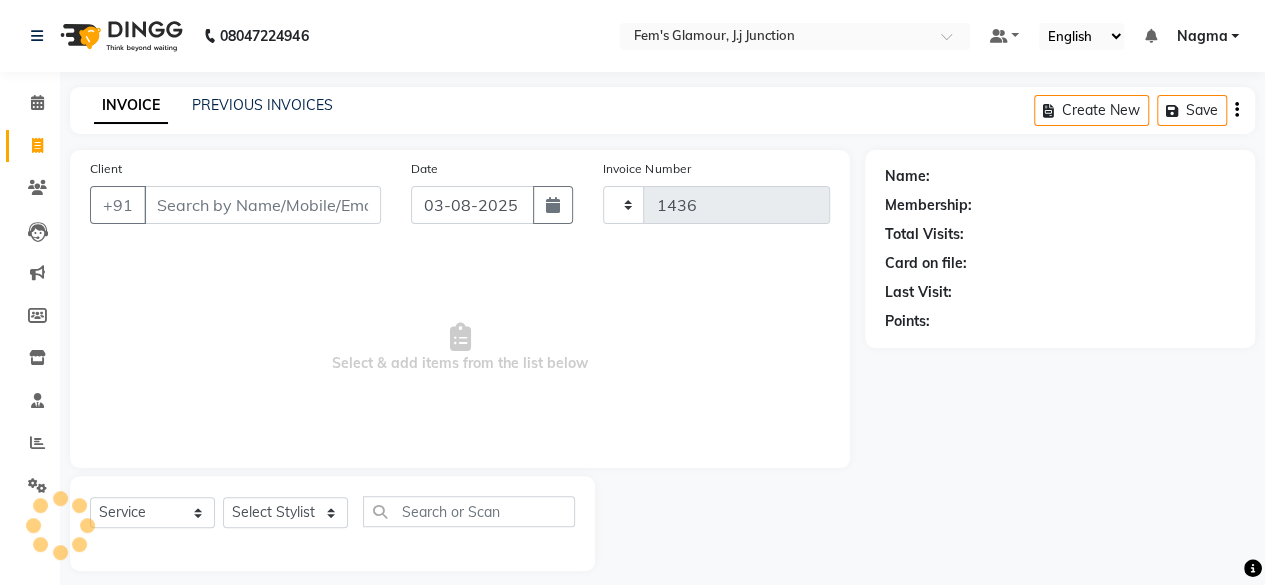 scroll, scrollTop: 15, scrollLeft: 0, axis: vertical 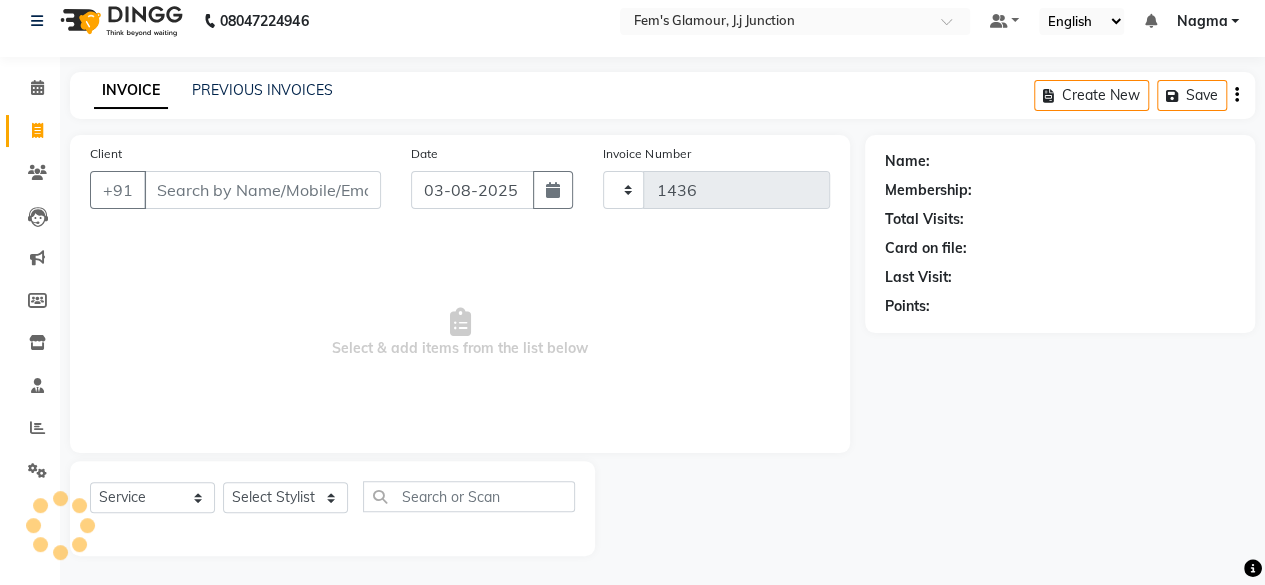 select on "4132" 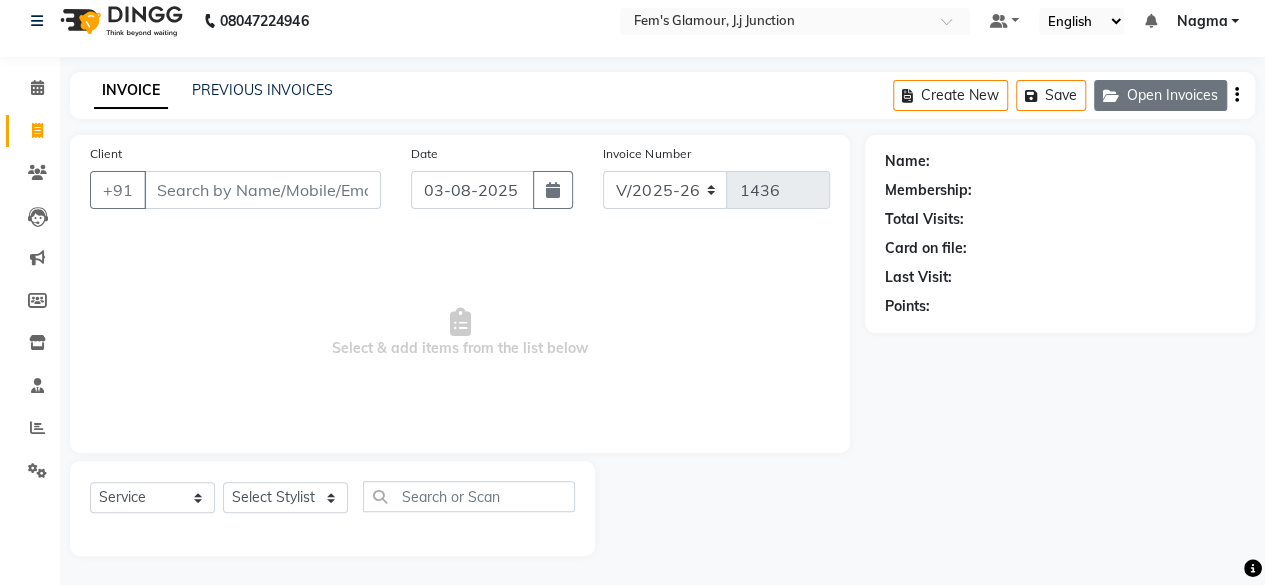 click on "Open Invoices" 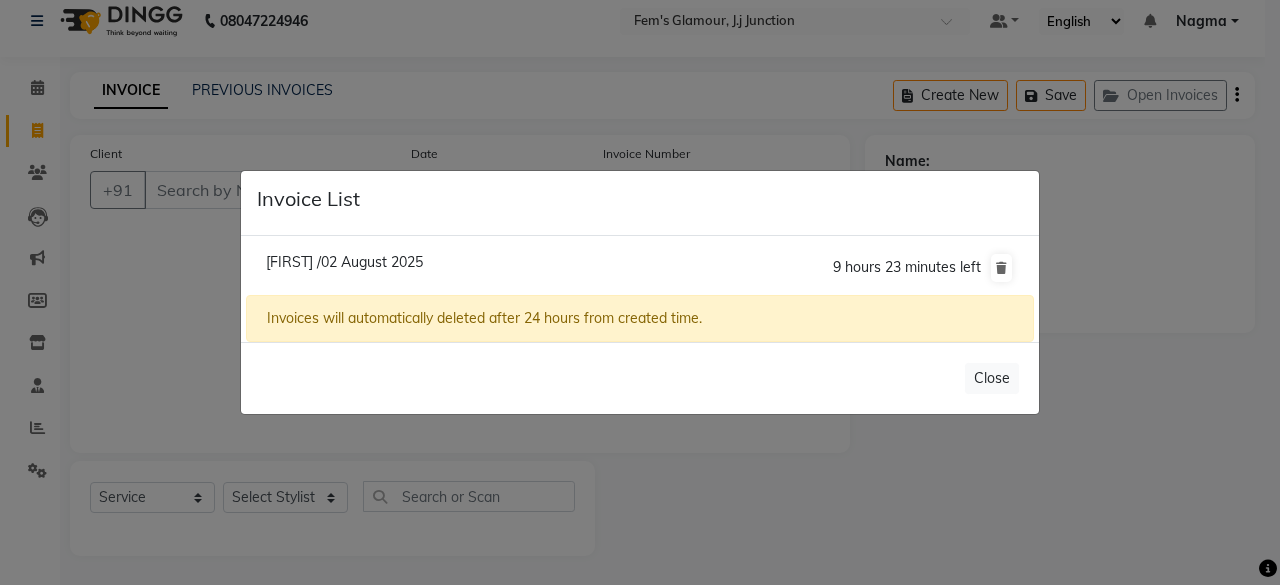 click on "Invoice List  [FIRST] /02 August 2025  9 hours 23 minutes left  Invoices will automatically deleted after 24 hours from created time.   Close" 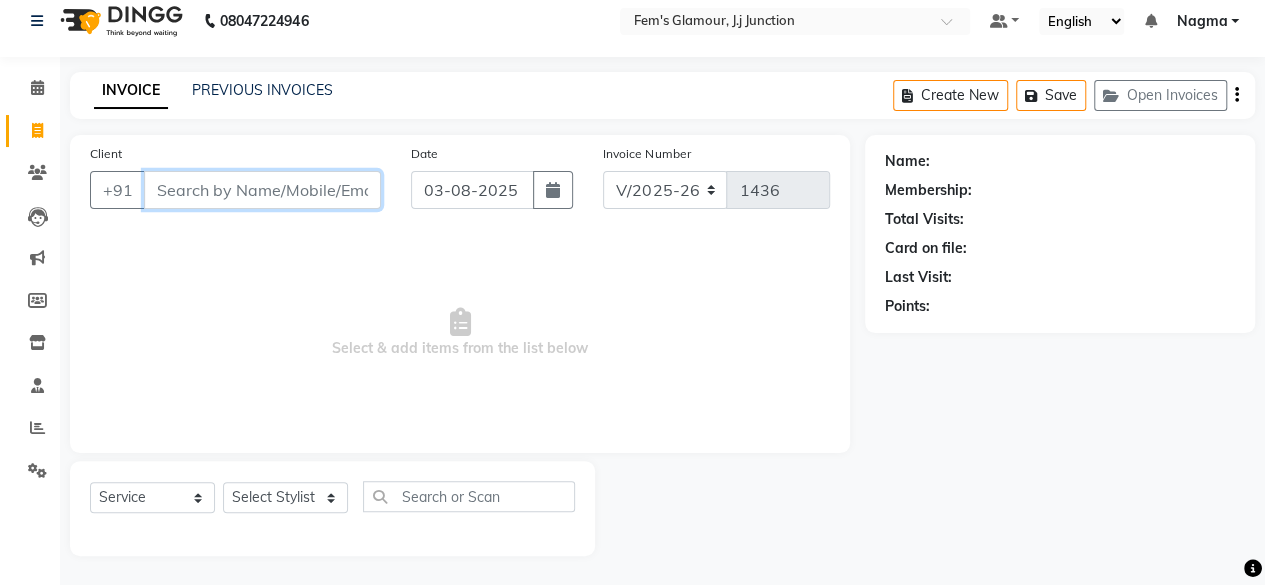 click on "Client" at bounding box center (262, 190) 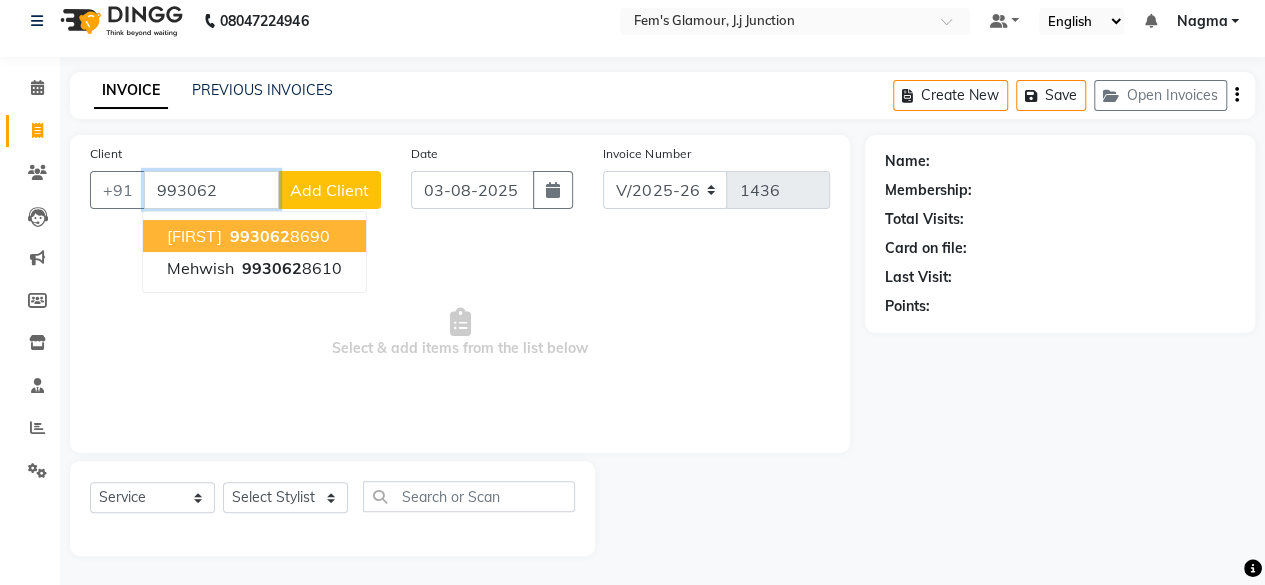 click on "[PHONE]" at bounding box center (278, 236) 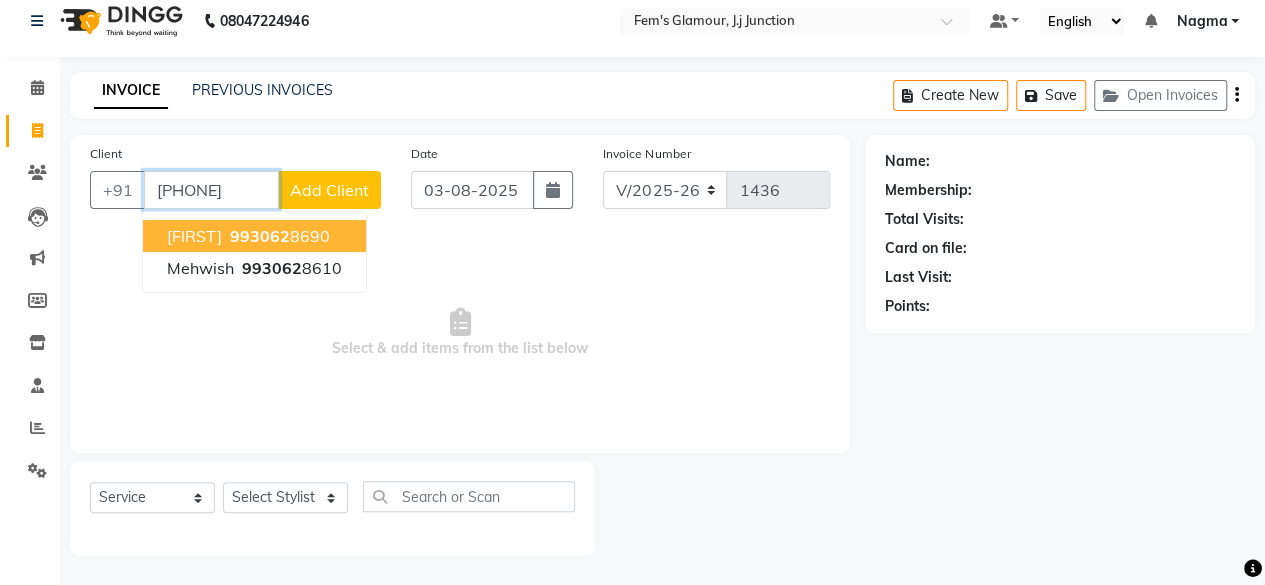 type on "[PHONE]" 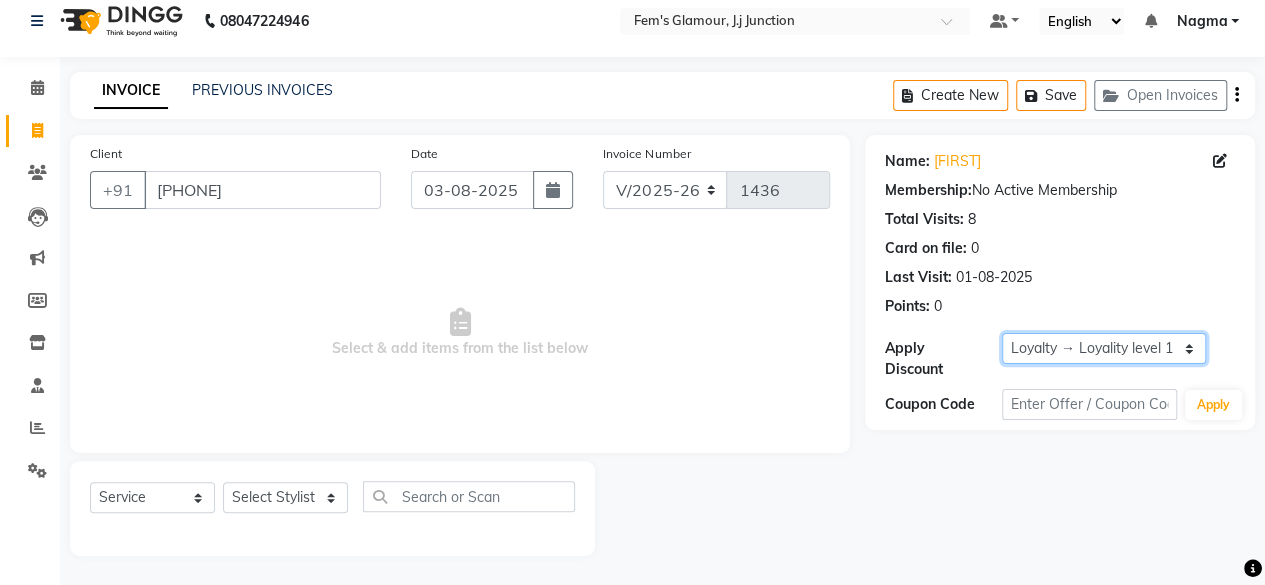 drag, startPoint x: 1050, startPoint y: 343, endPoint x: 1026, endPoint y: 387, distance: 50.119858 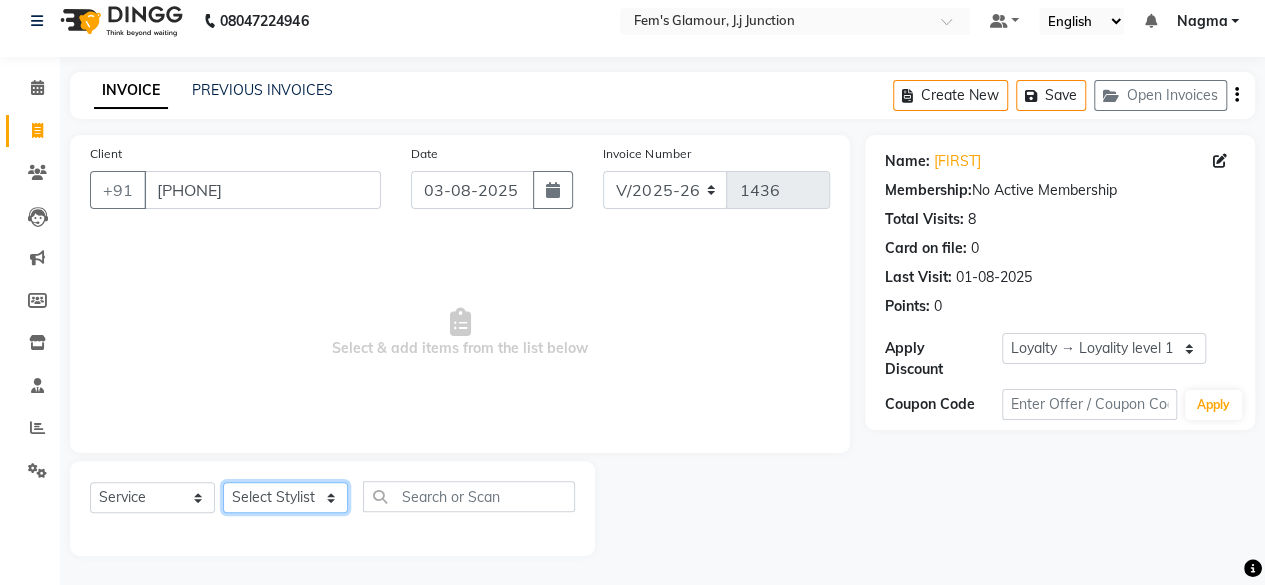 click on "Select Stylist [FIRST] maam [FIRST] [LAST] [FIRST] maam [FIRST] MOON [FIRST] [FIRST] [FIRST] [FIRST] [FIRST] [FIRST] Team [FIRST] [FIRST] SLEEKER PLUS REPAIR KIT VIOLET  0 EPILODERM  -1 BON AMOUR REED DIFFUSER LAVENDER  1 MOISTURIZING INTENSIVE TREATMENT MASK  3 SILKY COOL DIAMOND FACIAL TONER  1 PURE & PRISTINE TRY ME PACK   2 THALIA NATURAL BEAUTY AGE DEFENSE SAKURA FOAM  1 PLUMPING BEAUTY TPSY JUICY LIP PLUMBER  1 ARAIZ GOLD BEAUTY CREAM  1 RANEX FRESH COMFORT FRAGRANCE  1 ANEEZA GOLD BEAUTY CREAM  1 REPAIRING INTENSIVE TREATMENT MASK   5 EYECREAM GLAMFOX  -1 NATURART SHAMPOO  0 NATURART MASK  0 LEADERMA SKIN DNA REPAIR SERUM  0 HYALURONIC AND VITAMIN EYE CREAM  0 THALIA MIDNIGHT ROSE CREAM  0 COSMO BEAUTY ROMANCE PERFUMED BODY LOTION   1 OZONIO BLACK & PLATINUM SERUM  3 BIOTOP OZONIO SPLITS ENDS REPAIR OIL   2 GLAMFOX DOUBLE EFFECT RETINOL + COLLAGEN EYE CREAM   -1 HII GLOW FULL BODY WHITENING CREAM 500GMS  1 BRAZIL AYA GLOSSY GLOSSY STEP 1   2 1 2" 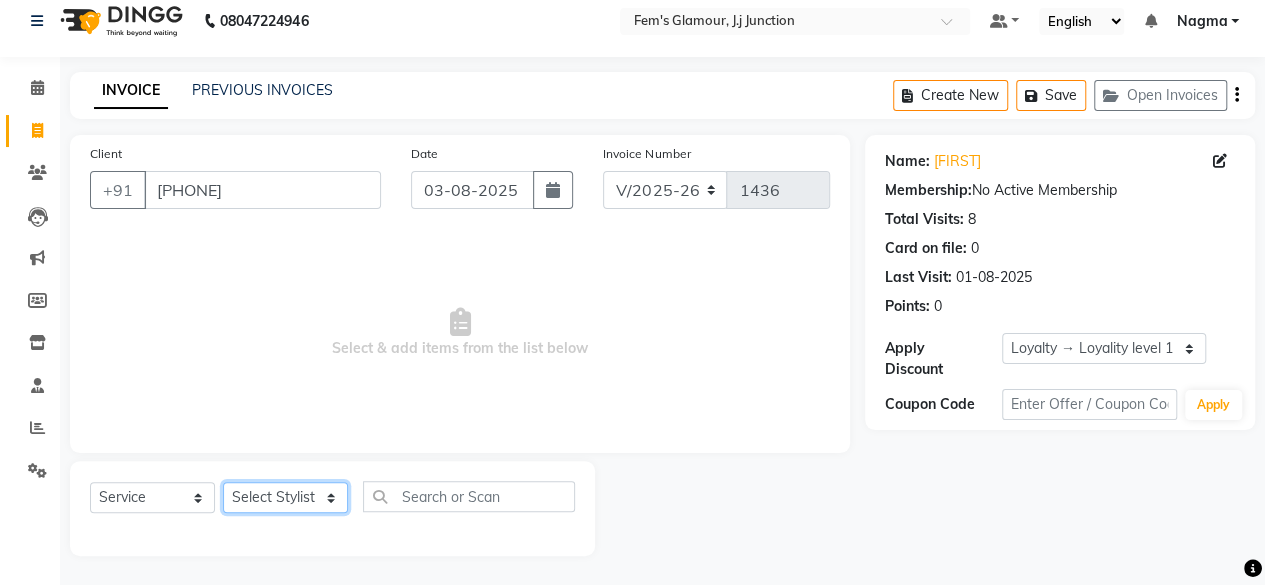 select on "21526" 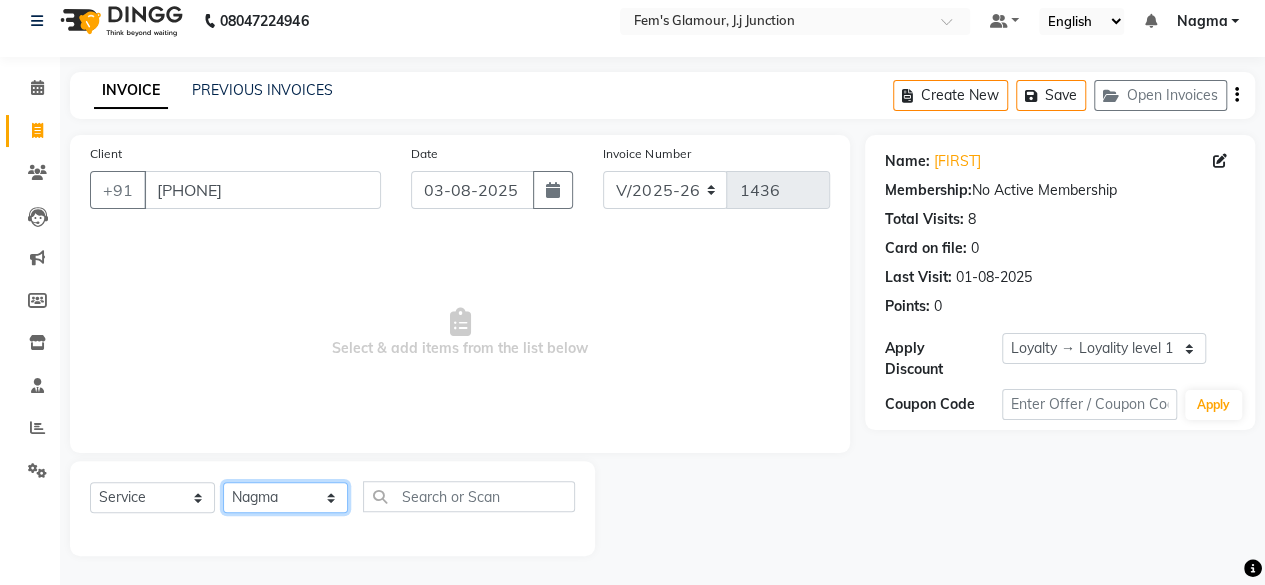 click on "Select Stylist [FIRST] maam [FIRST] [LAST] [FIRST] maam [FIRST] MOON [FIRST] [FIRST] [FIRST] [FIRST] [FIRST] [FIRST] Team [FIRST] [FIRST] SLEEKER PLUS REPAIR KIT VIOLET  0 EPILODERM  -1 BON AMOUR REED DIFFUSER LAVENDER  1 MOISTURIZING INTENSIVE TREATMENT MASK  3 SILKY COOL DIAMOND FACIAL TONER  1 PURE & PRISTINE TRY ME PACK   2 THALIA NATURAL BEAUTY AGE DEFENSE SAKURA FOAM  1 PLUMPING BEAUTY TPSY JUICY LIP PLUMBER  1 ARAIZ GOLD BEAUTY CREAM  1 RANEX FRESH COMFORT FRAGRANCE  1 ANEEZA GOLD BEAUTY CREAM  1 REPAIRING INTENSIVE TREATMENT MASK   5 EYECREAM GLAMFOX  -1 NATURART SHAMPOO  0 NATURART MASK  0 LEADERMA SKIN DNA REPAIR SERUM  0 HYALURONIC AND VITAMIN EYE CREAM  0 THALIA MIDNIGHT ROSE CREAM  0 COSMO BEAUTY ROMANCE PERFUMED BODY LOTION   1 OZONIO BLACK & PLATINUM SERUM  3 BIOTOP OZONIO SPLITS ENDS REPAIR OIL   2 GLAMFOX DOUBLE EFFECT RETINOL + COLLAGEN EYE CREAM   -1 HII GLOW FULL BODY WHITENING CREAM 500GMS  1 BRAZIL AYA GLOSSY GLOSSY STEP 1   2 1 2" 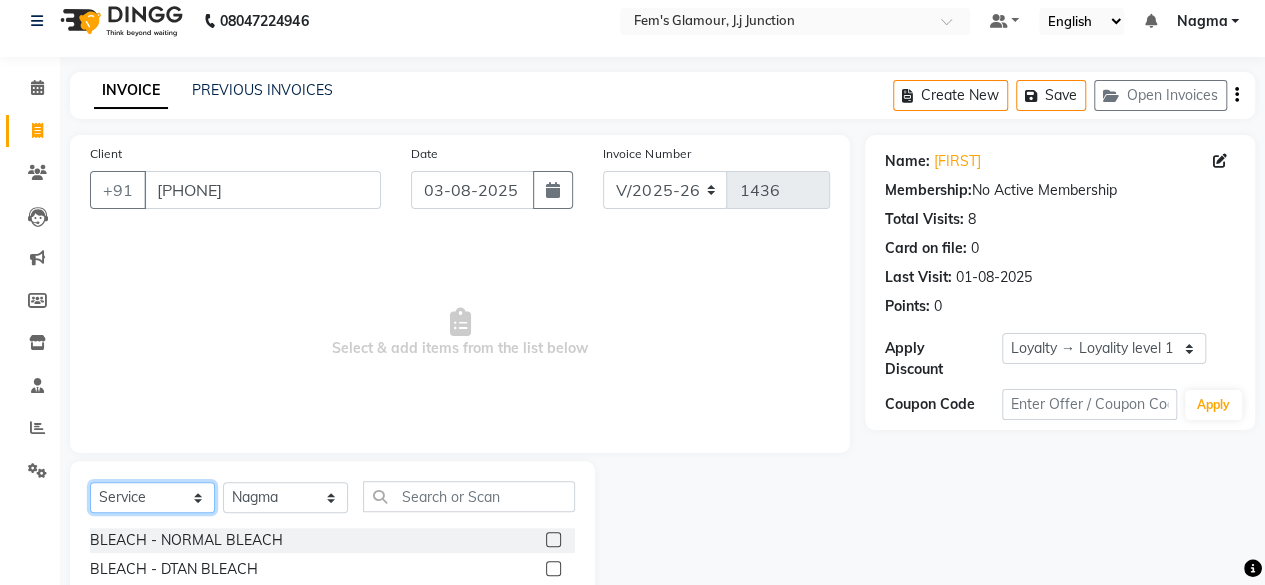 click on "Select  Service  Product  Membership  Package Voucher Prepaid Gift Card" 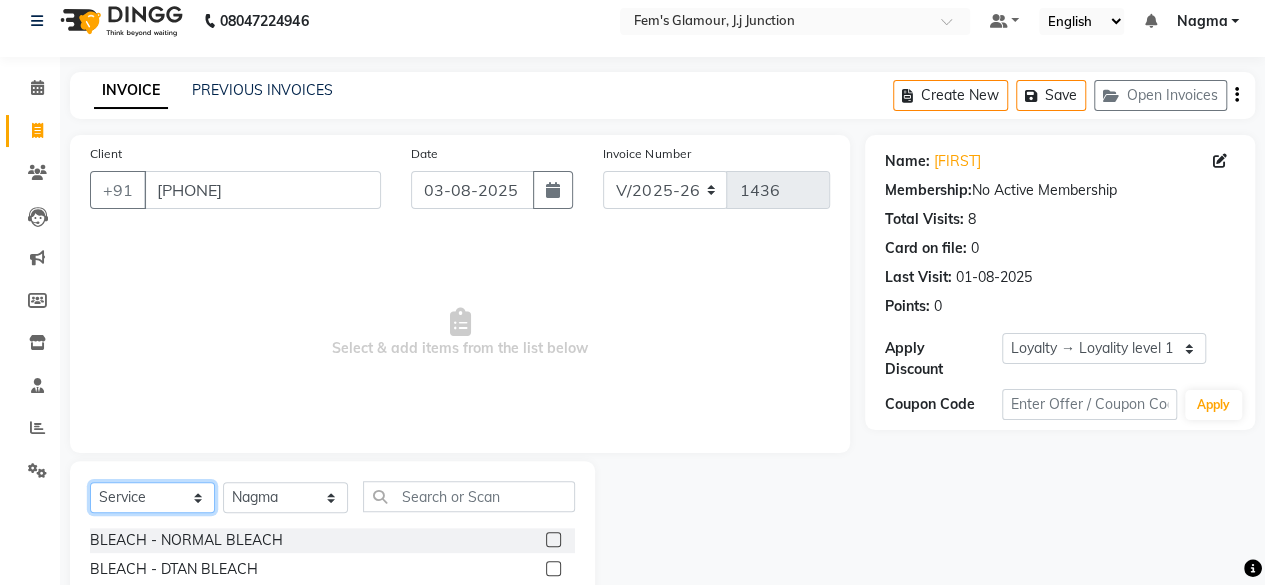 select on "product" 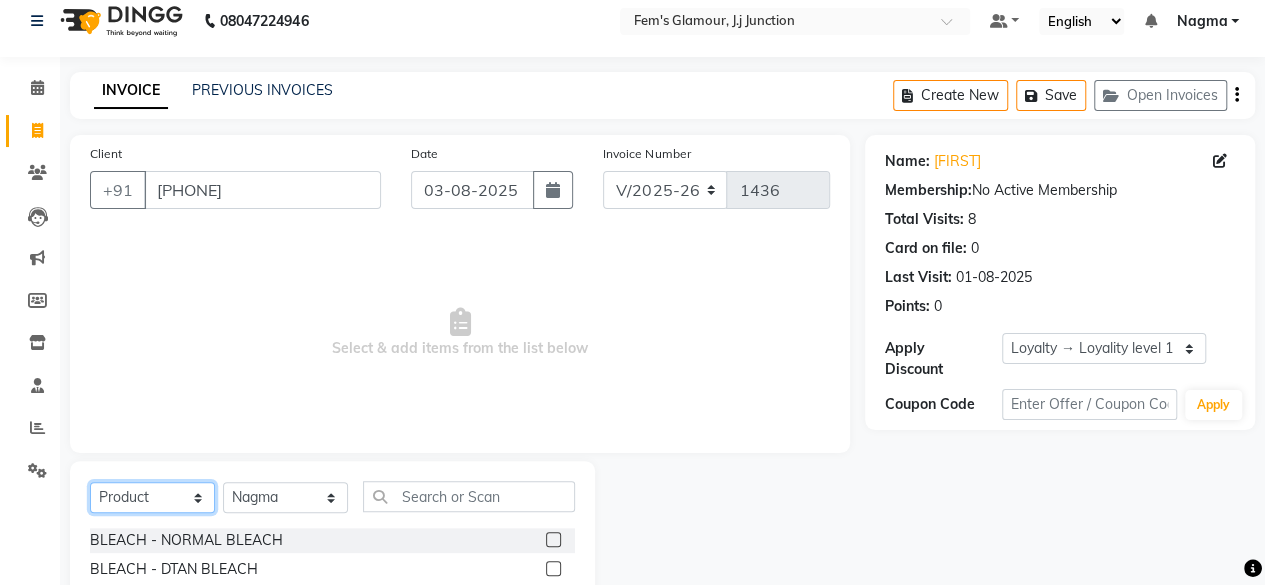 click on "Select  Service  Product  Membership  Package Voucher Prepaid Gift Card" 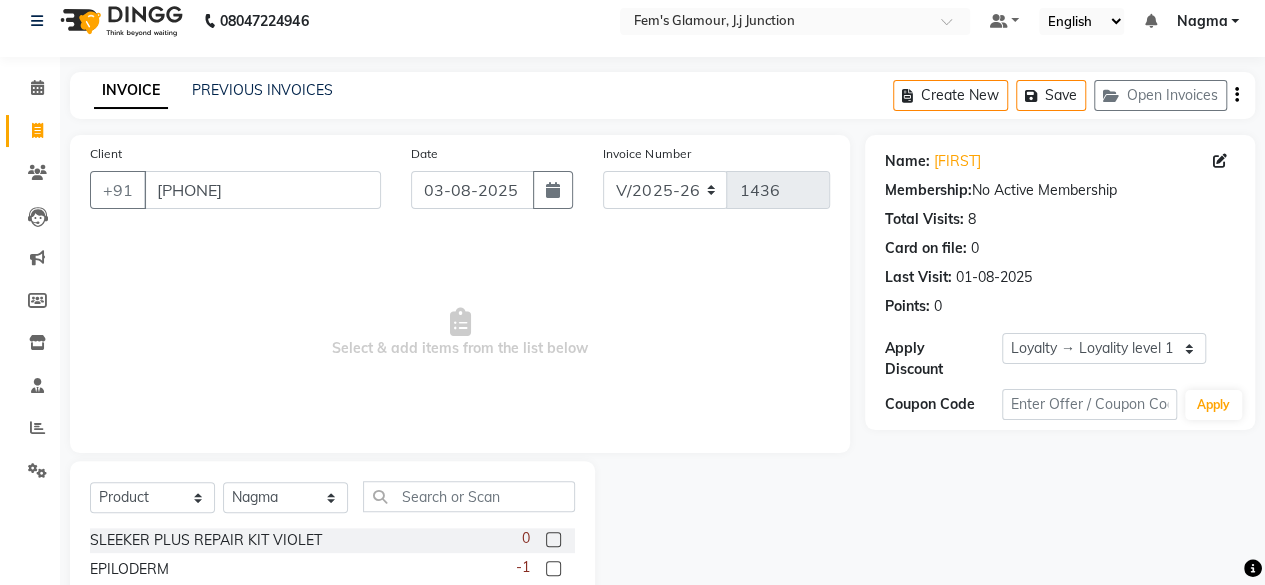 drag, startPoint x: 436, startPoint y: 477, endPoint x: 436, endPoint y: 493, distance: 16 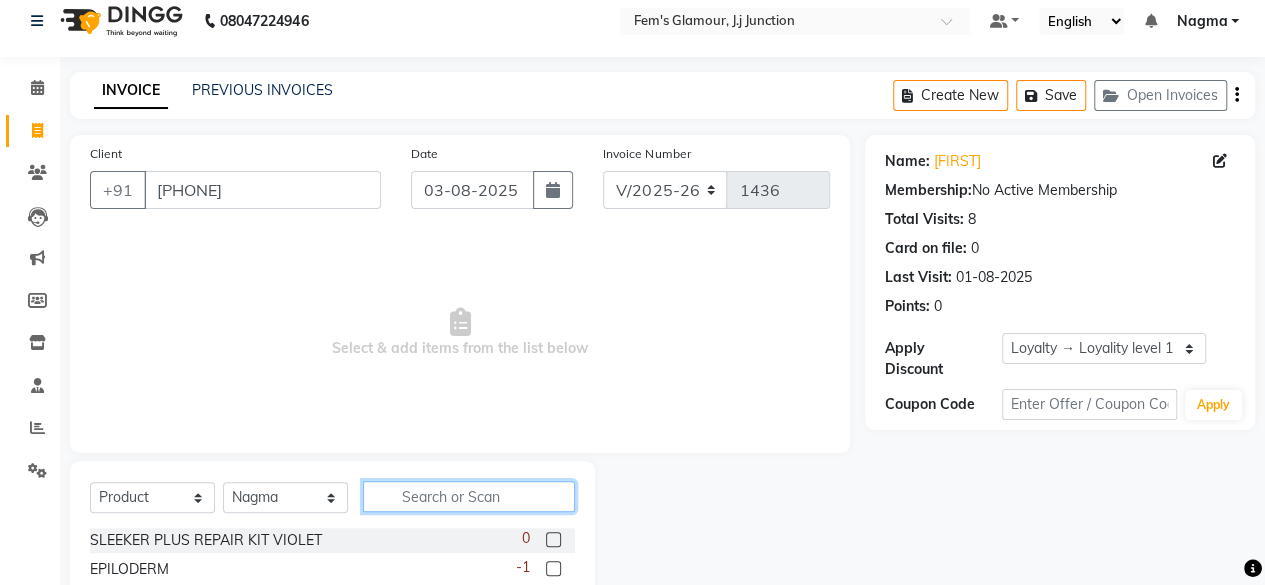 click 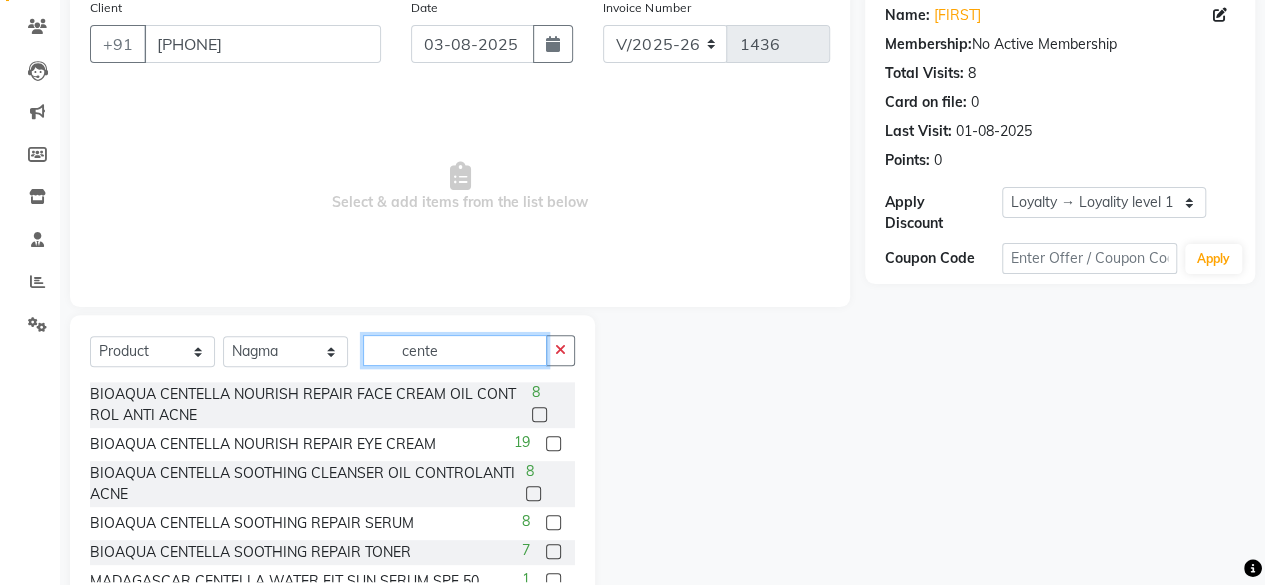scroll, scrollTop: 215, scrollLeft: 0, axis: vertical 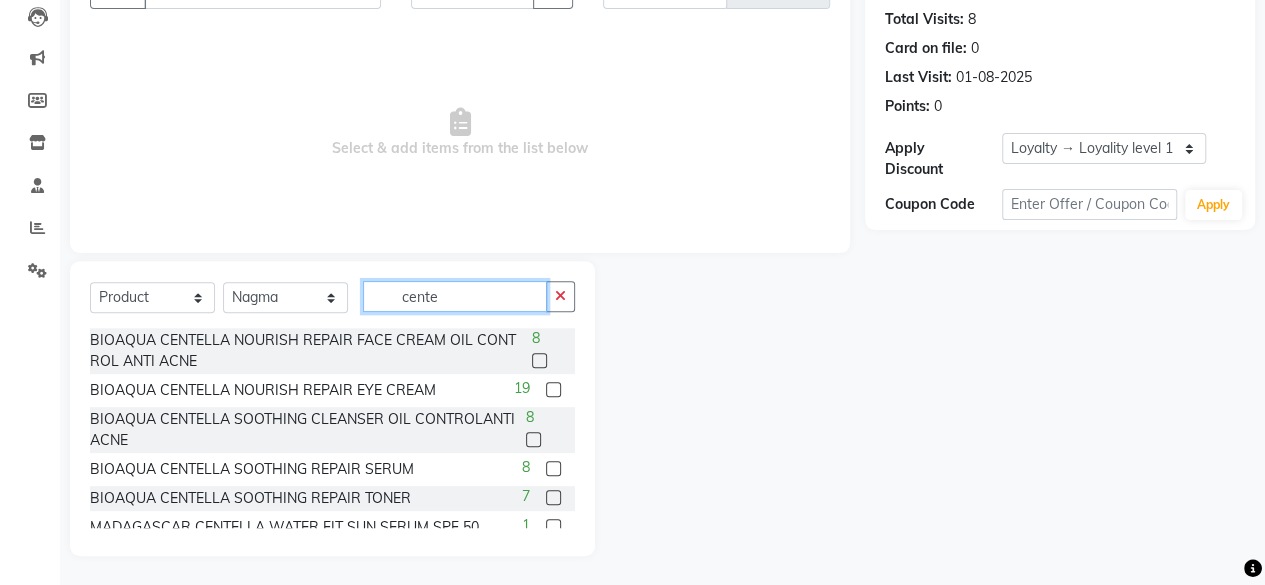 type on "cente" 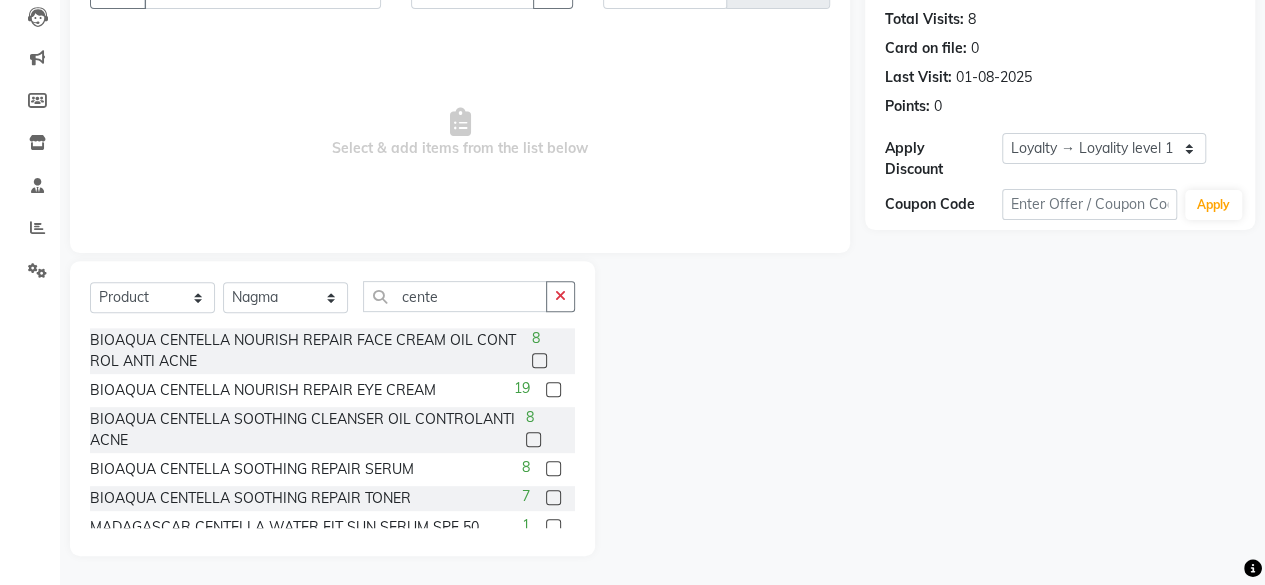 click 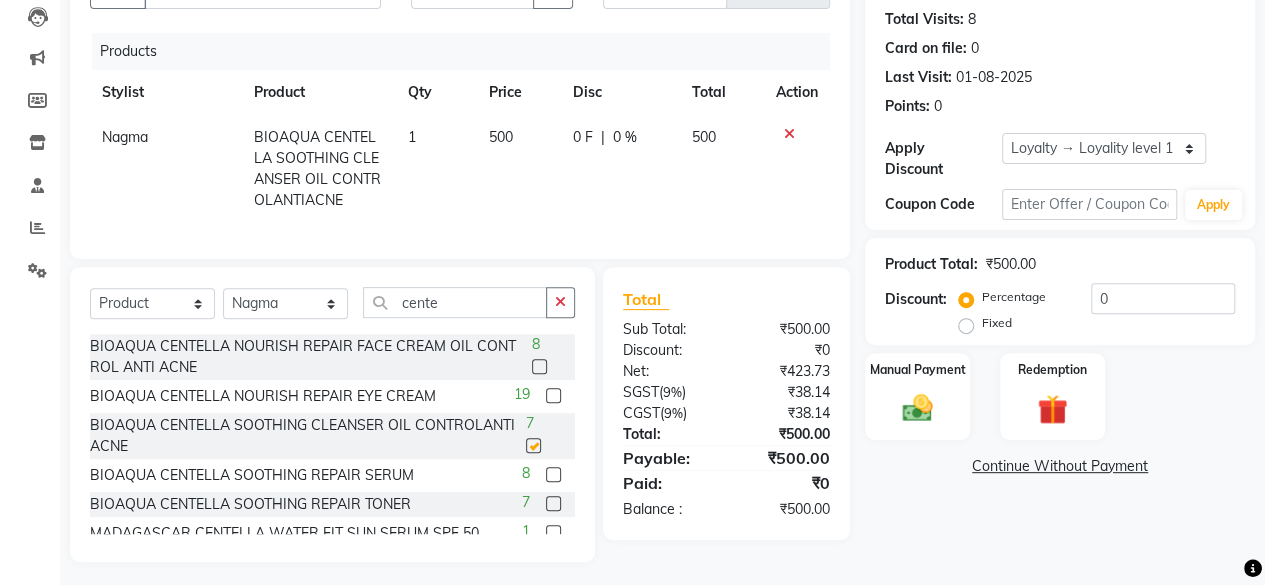 checkbox on "false" 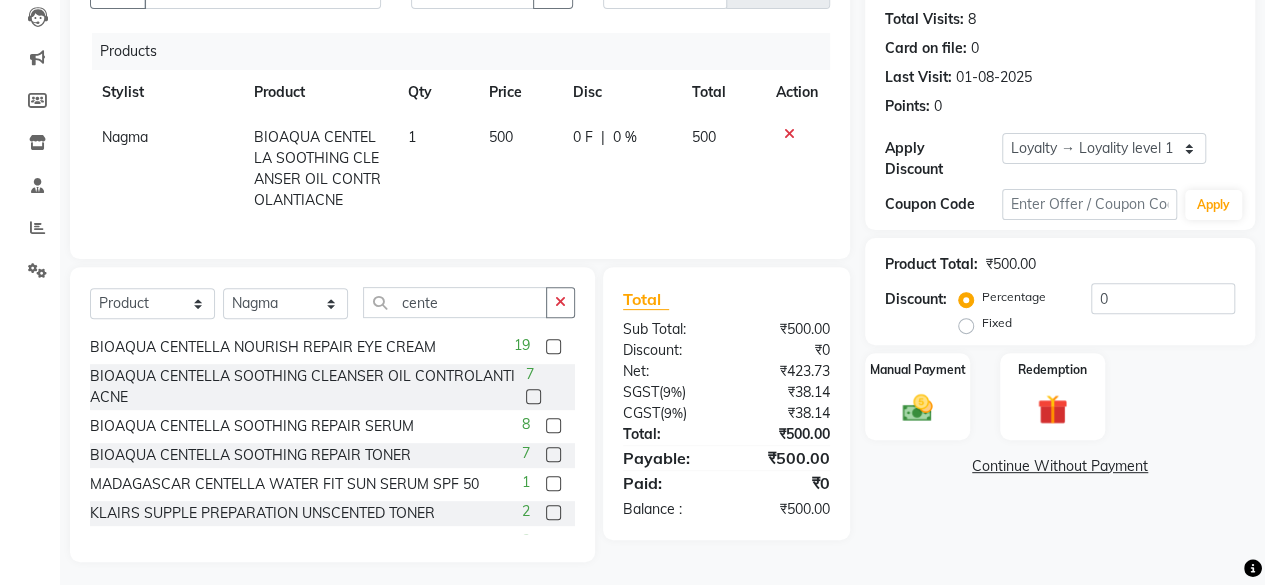 scroll, scrollTop: 50, scrollLeft: 0, axis: vertical 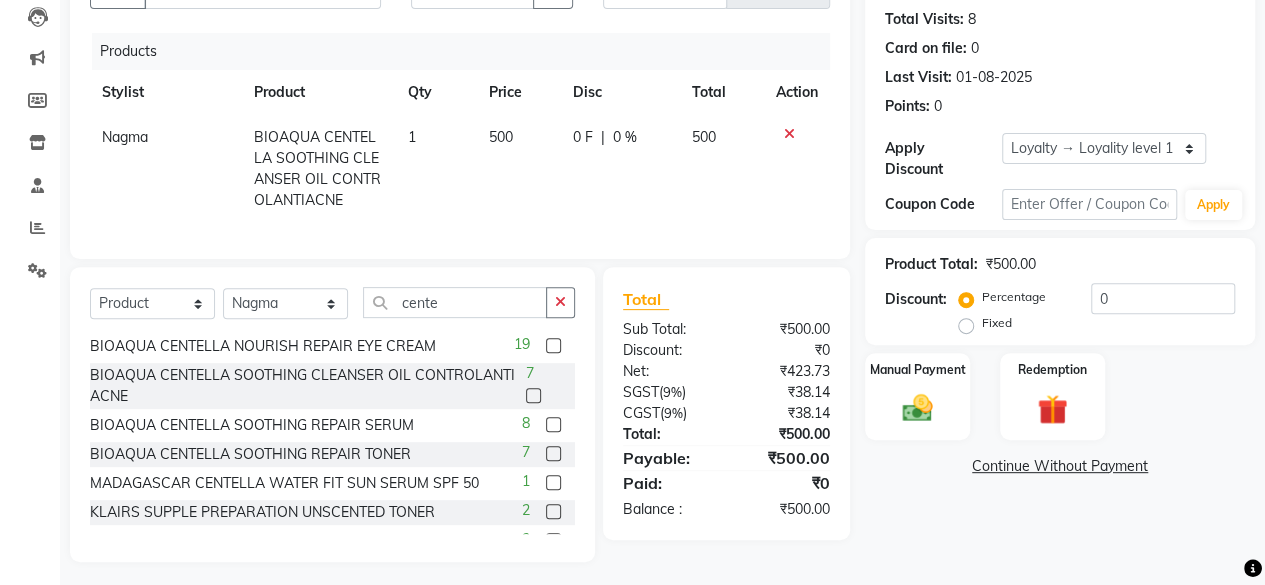 click 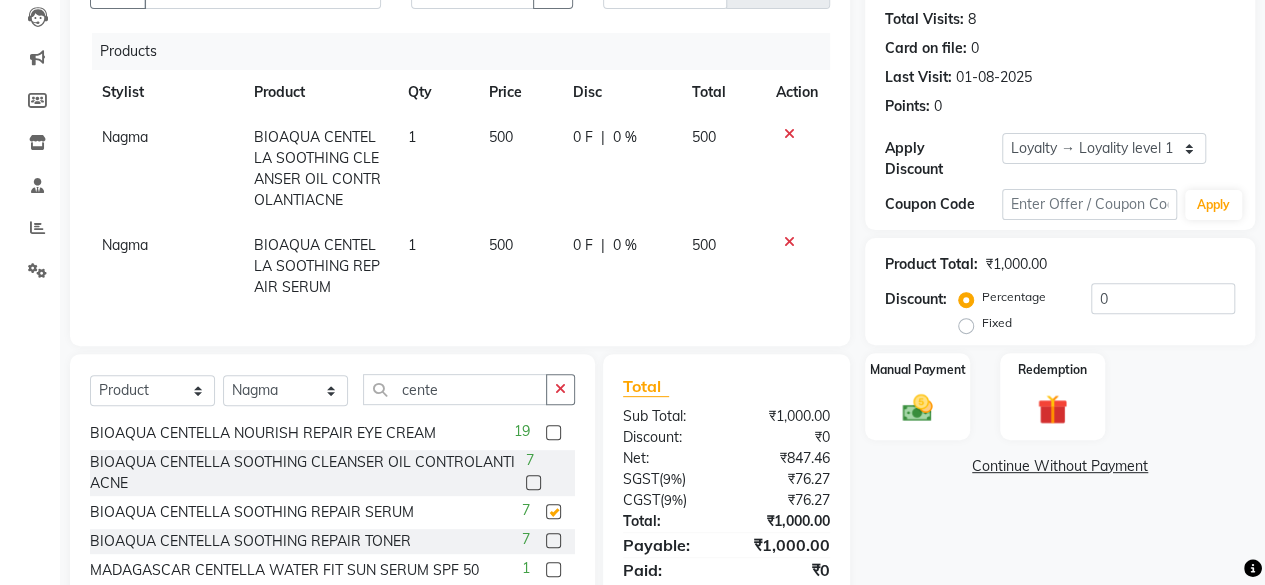 checkbox on "false" 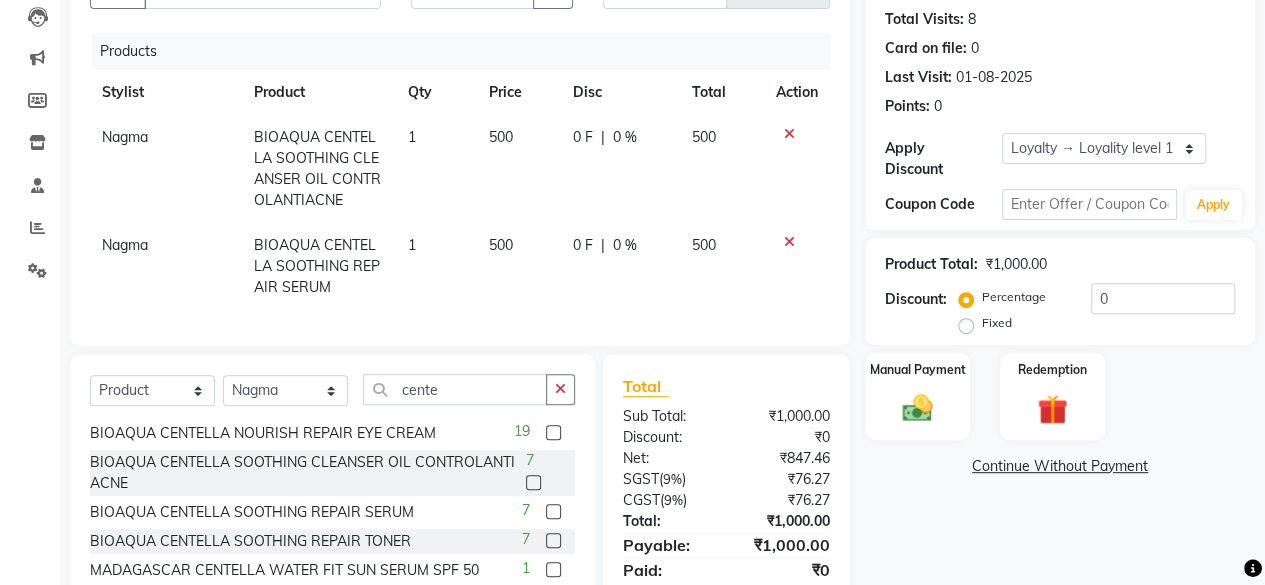 click 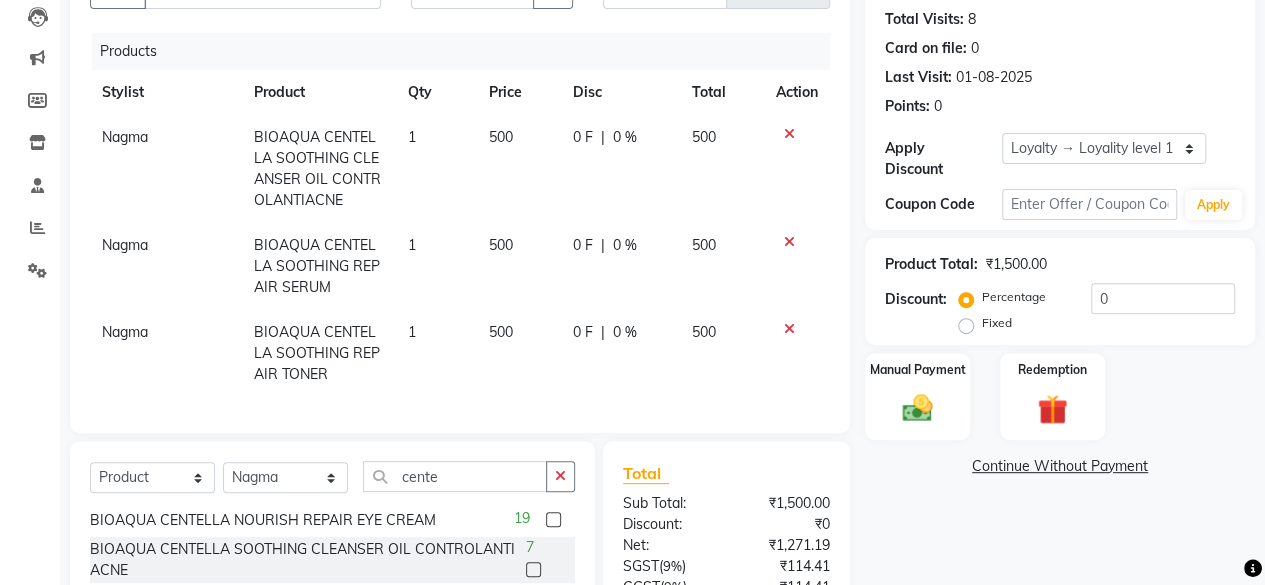 checkbox on "false" 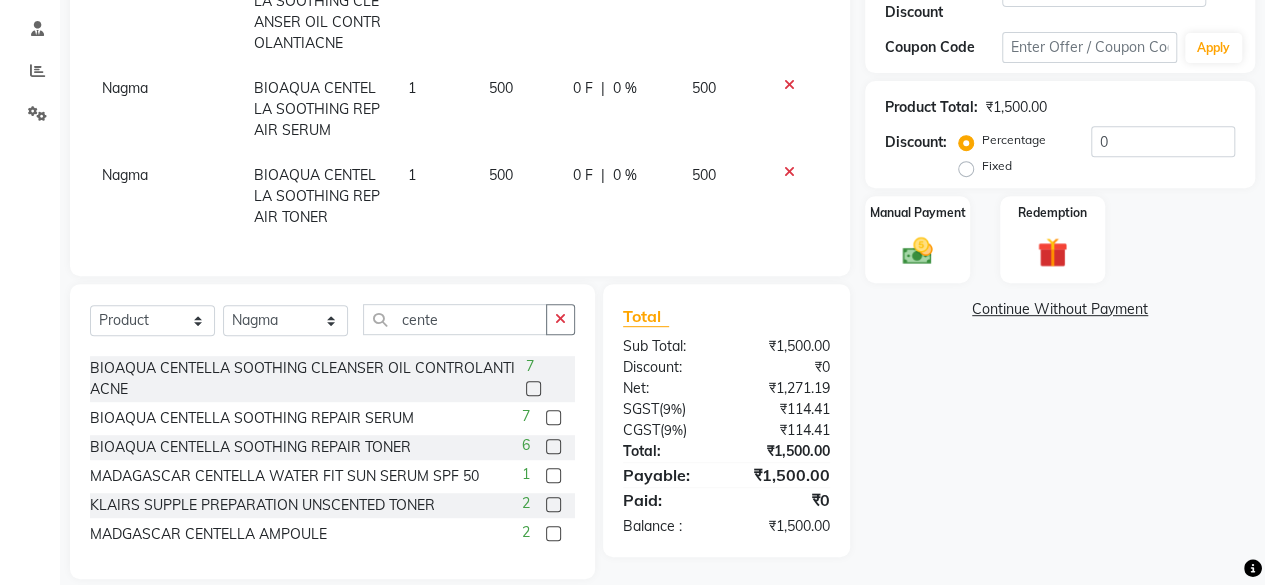 scroll, scrollTop: 410, scrollLeft: 0, axis: vertical 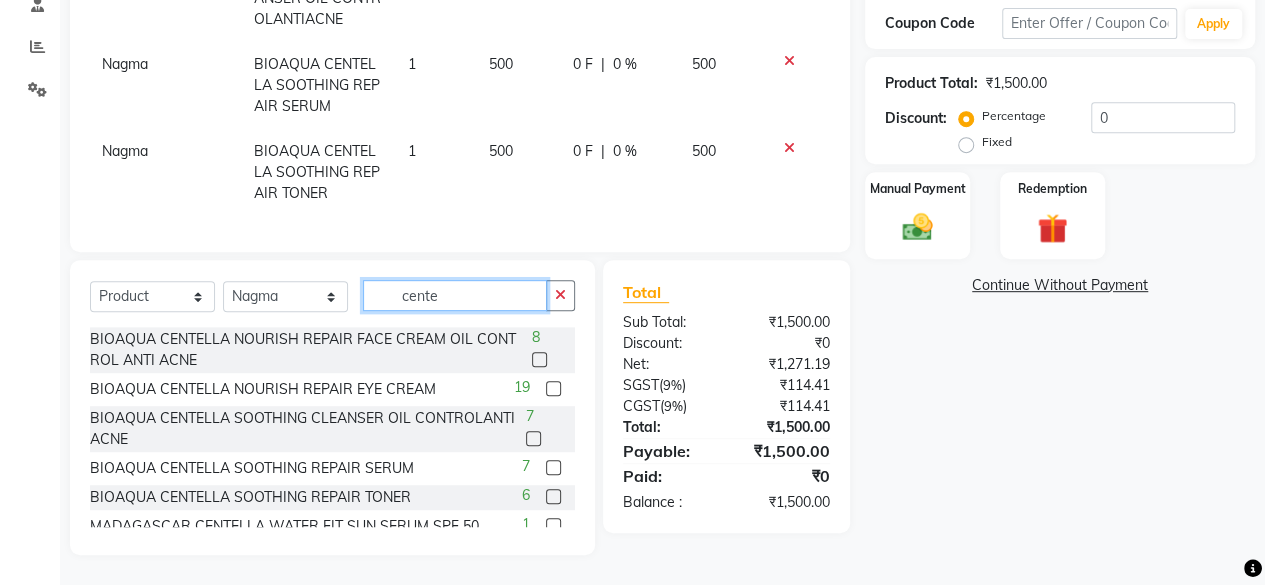 click on "cente" 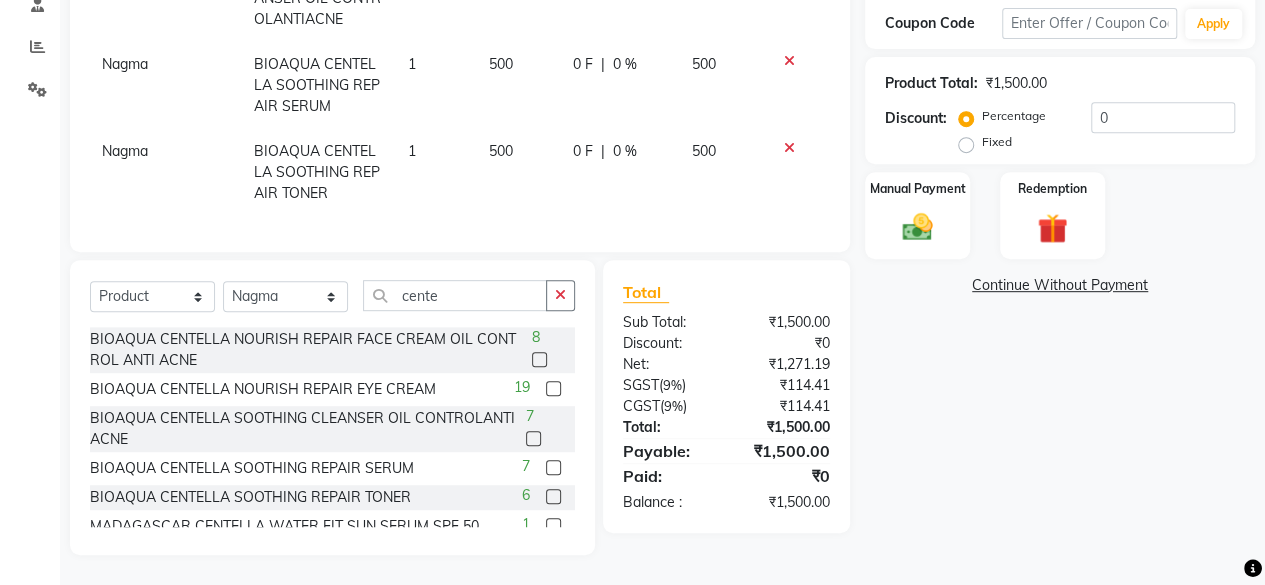 click 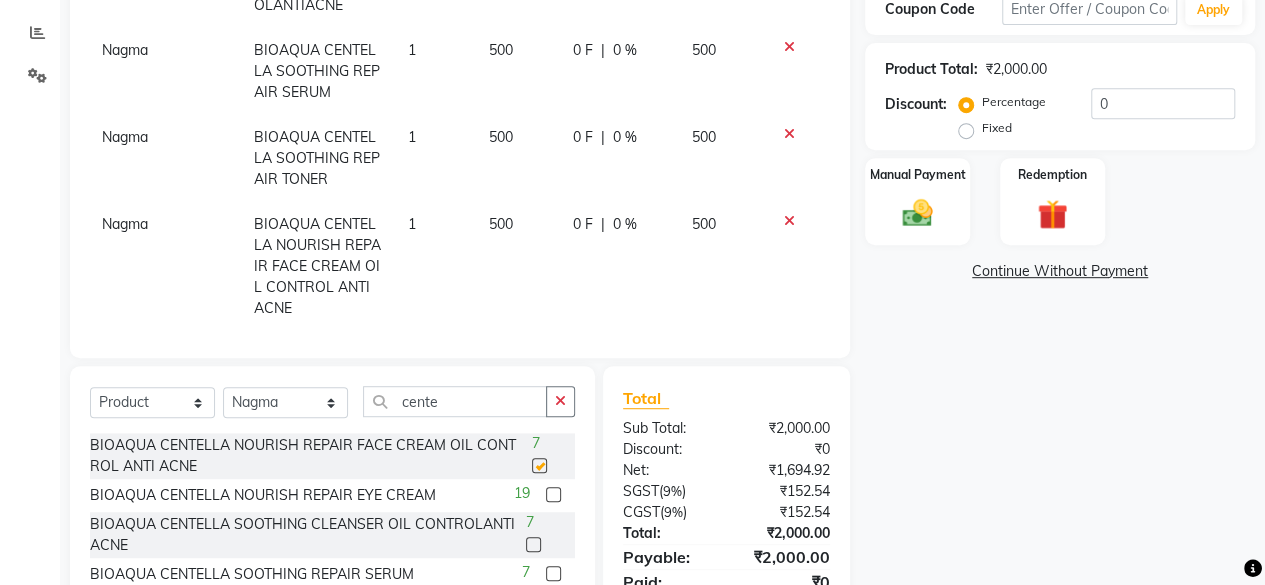 checkbox on "false" 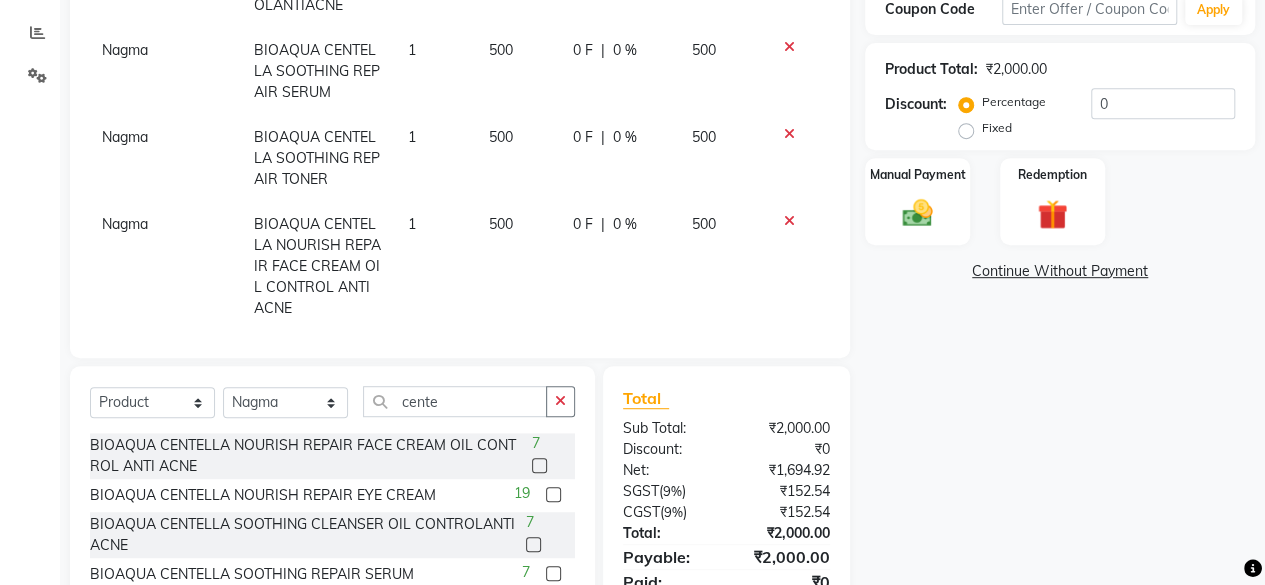 scroll, scrollTop: 24, scrollLeft: 0, axis: vertical 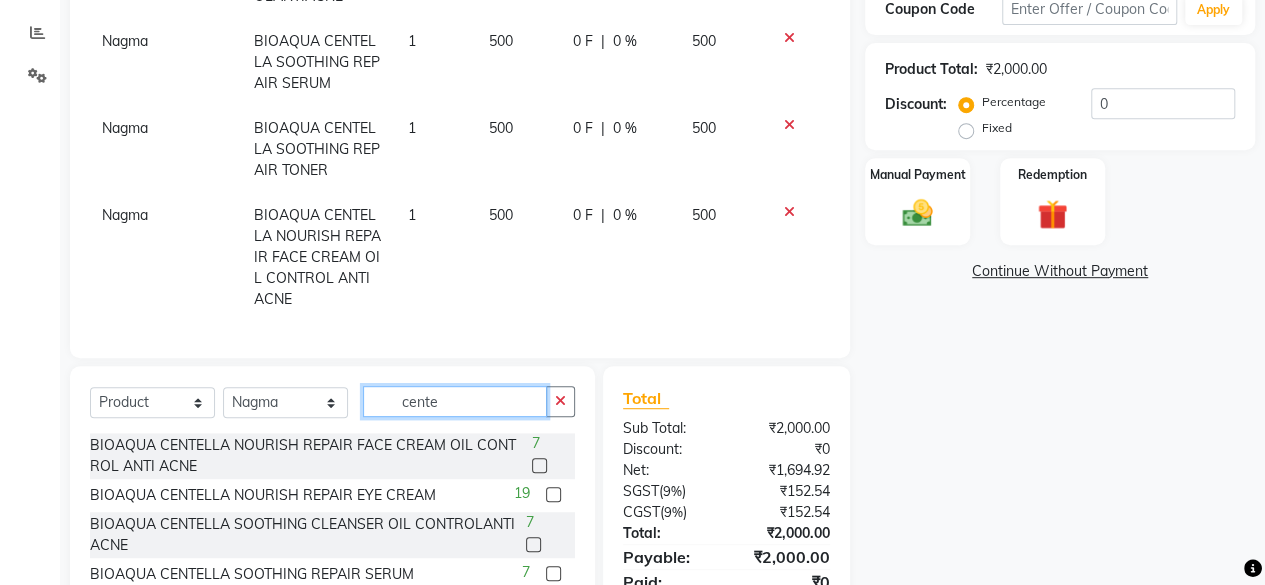 click on "cente" 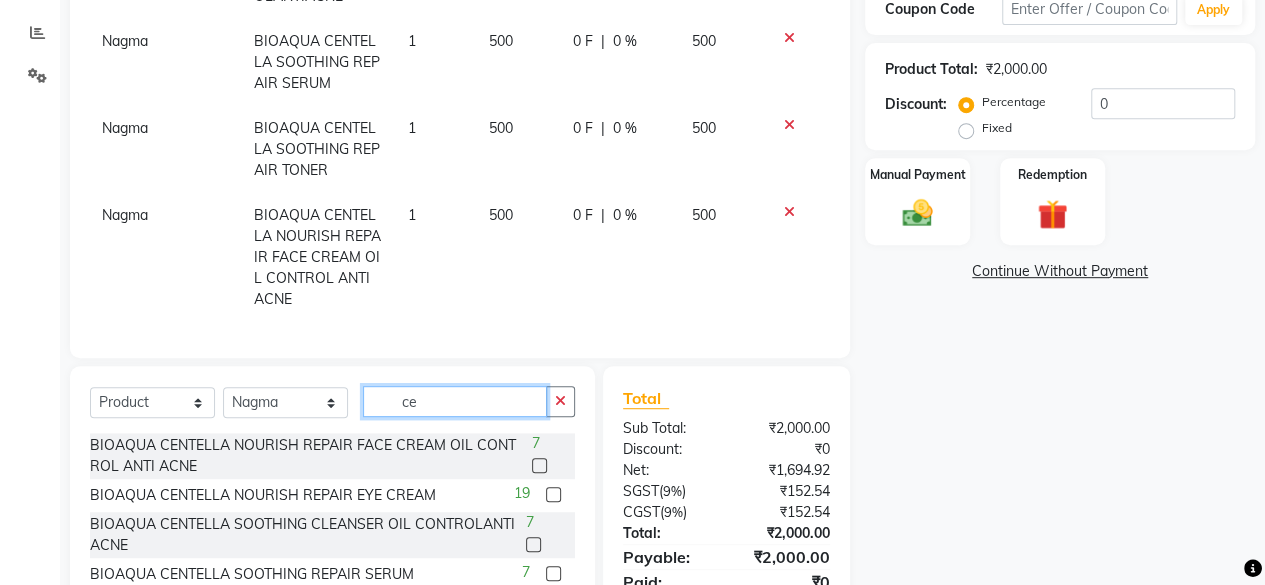 type on "c" 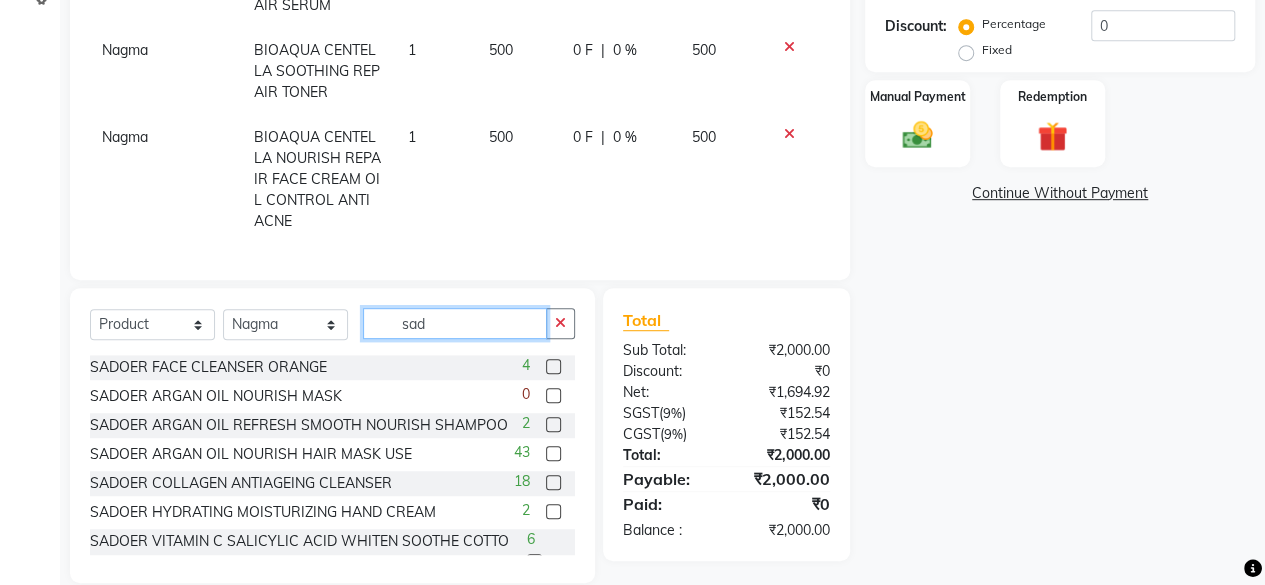 scroll, scrollTop: 488, scrollLeft: 0, axis: vertical 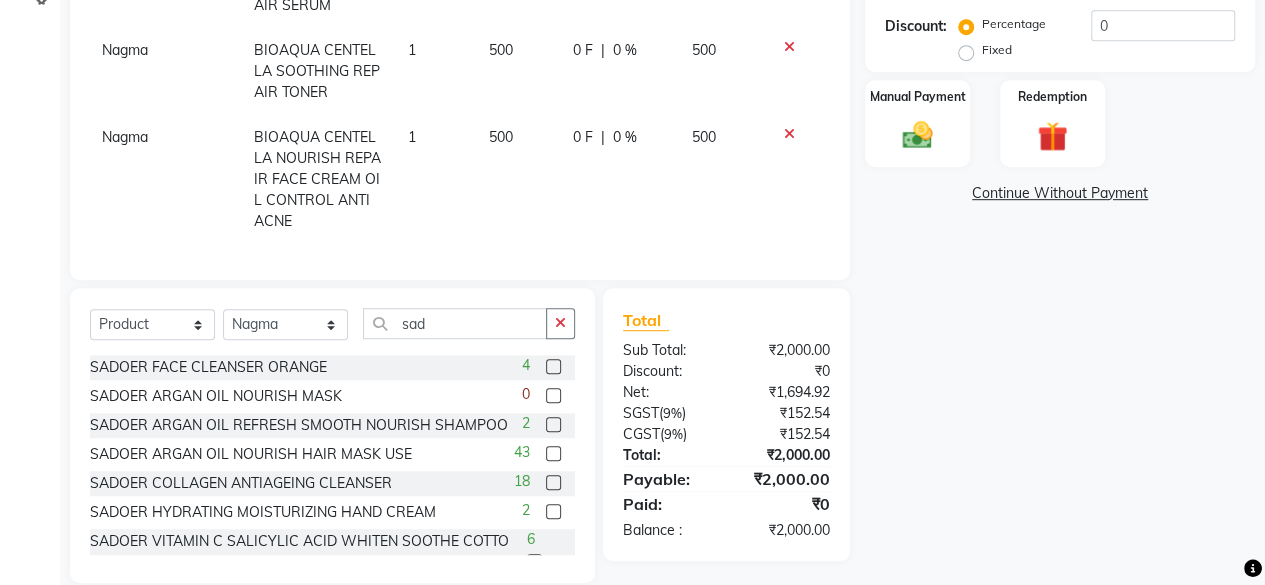 click 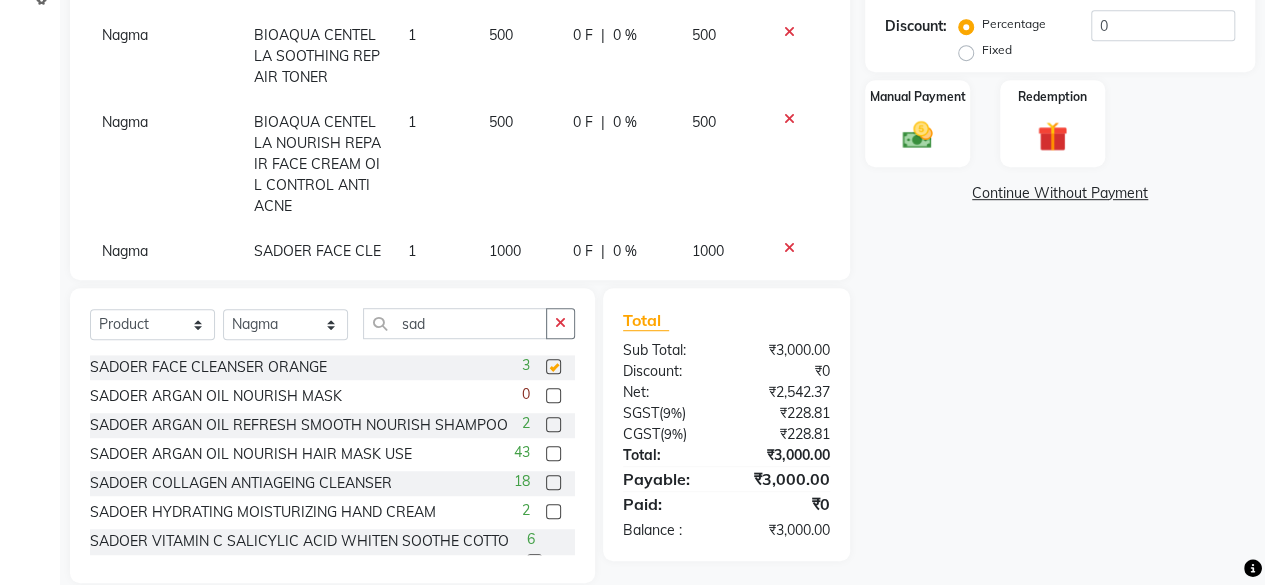 checkbox on "false" 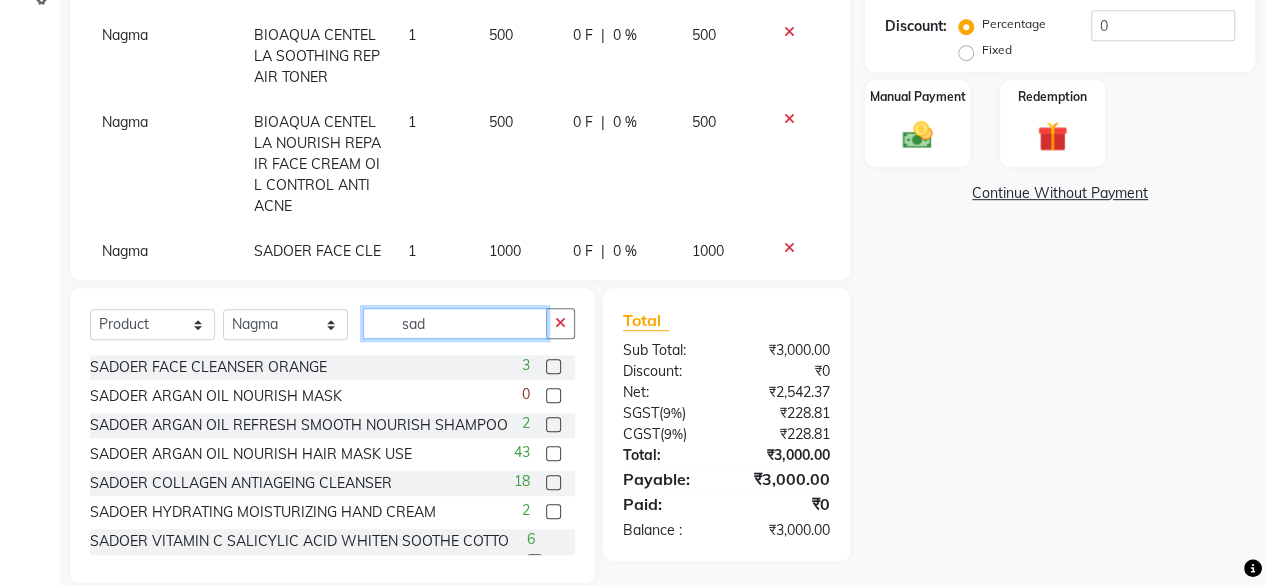 click on "sad" 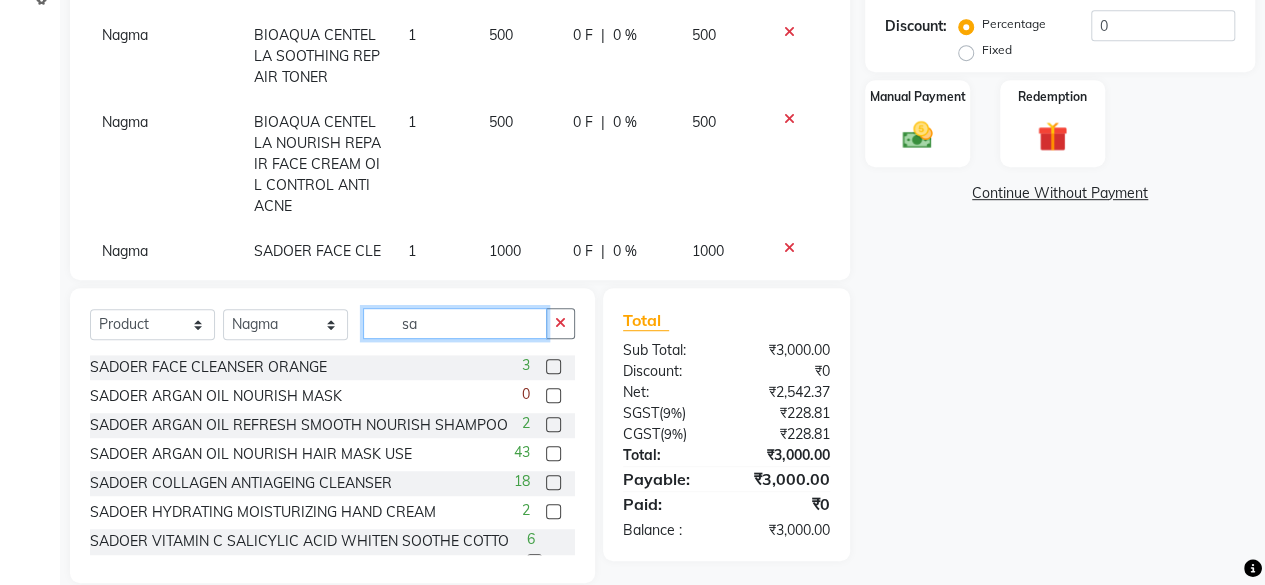 type on "s" 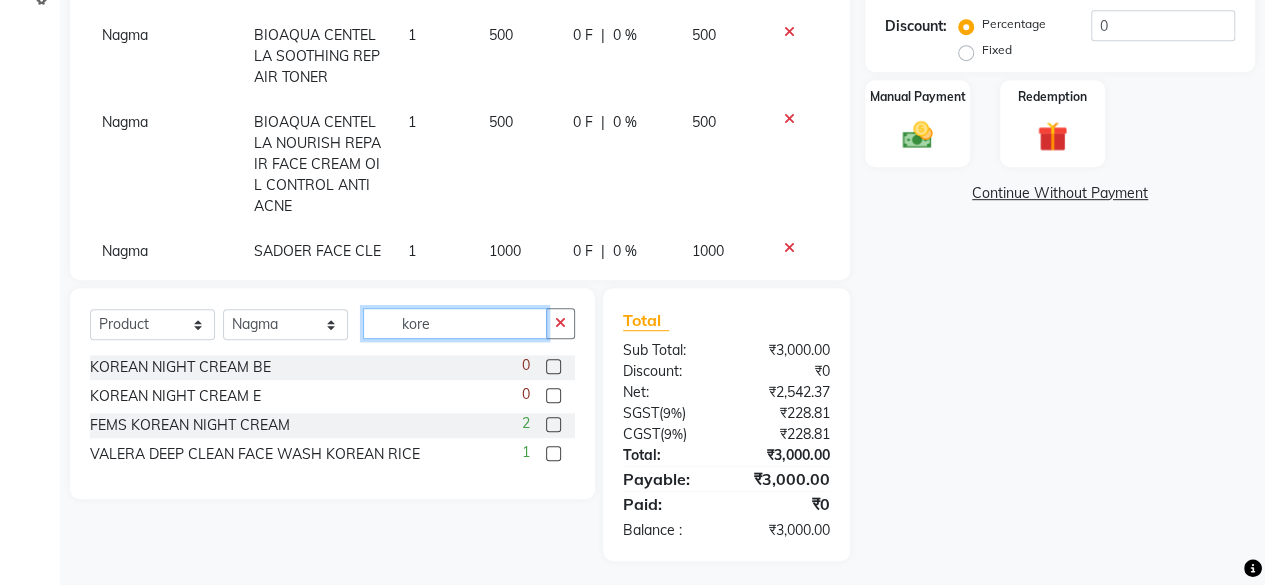 type on "kore" 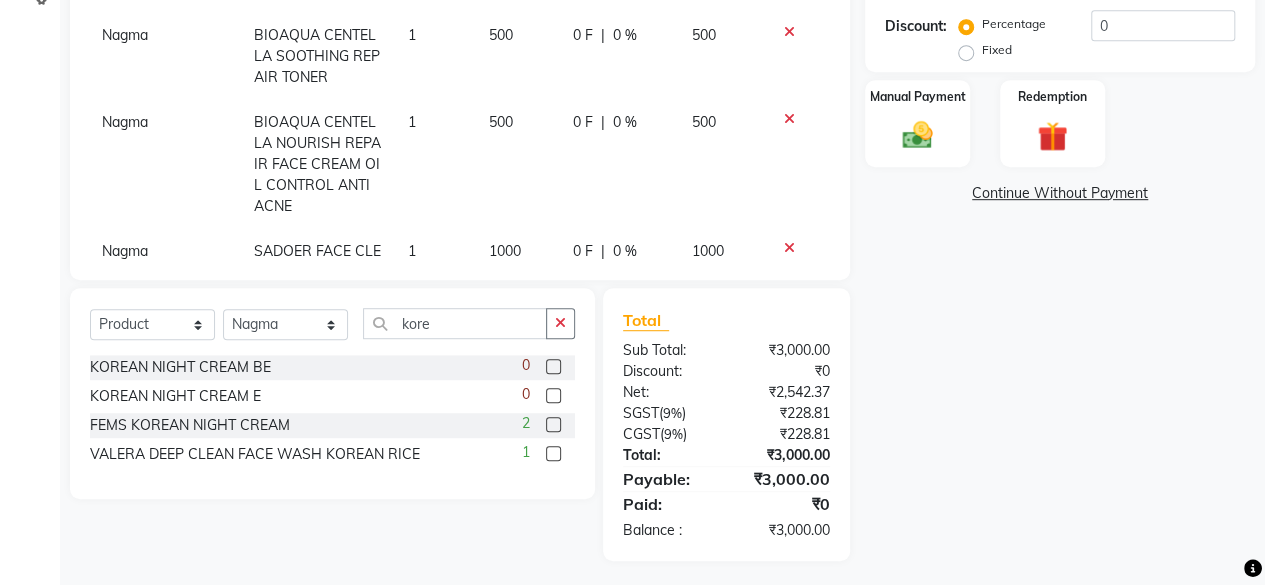 click 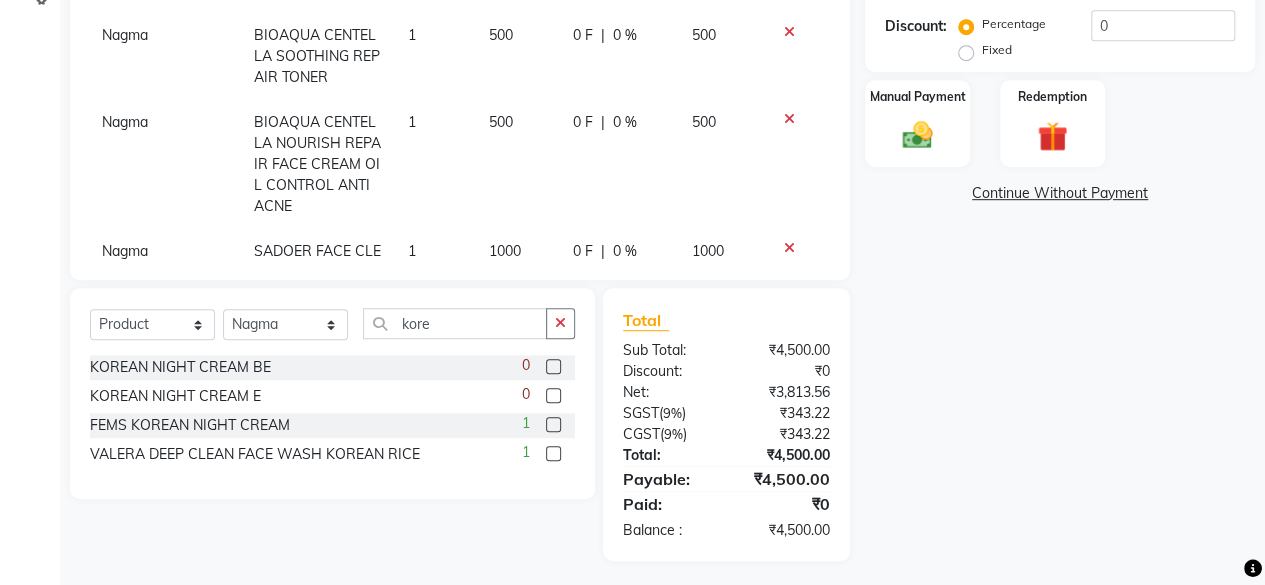 click 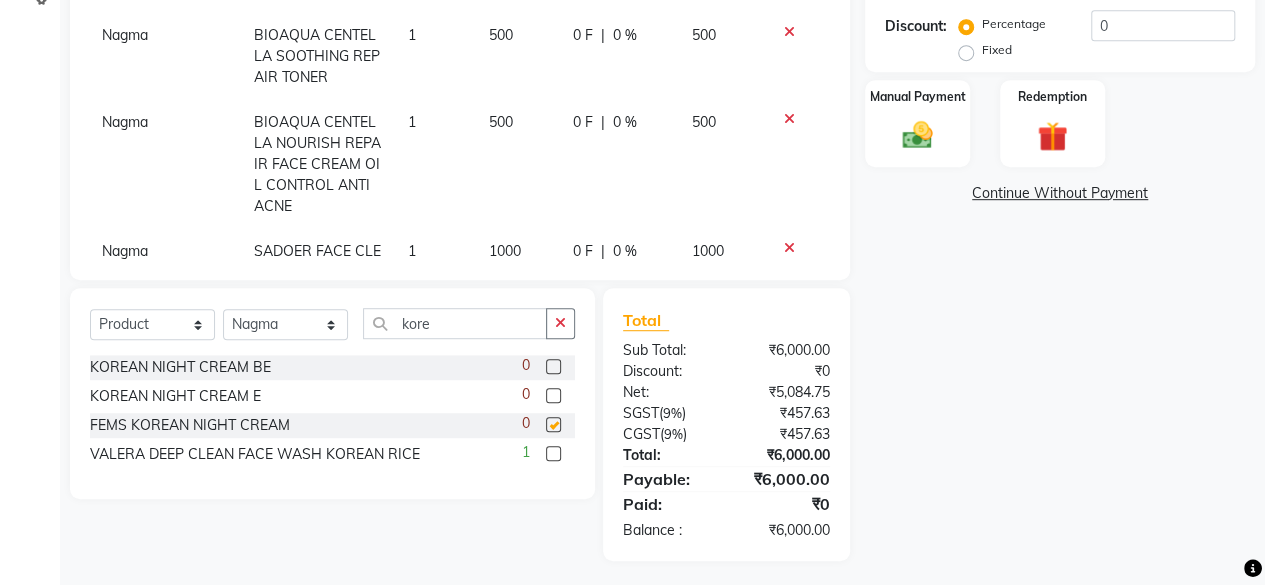 checkbox on "false" 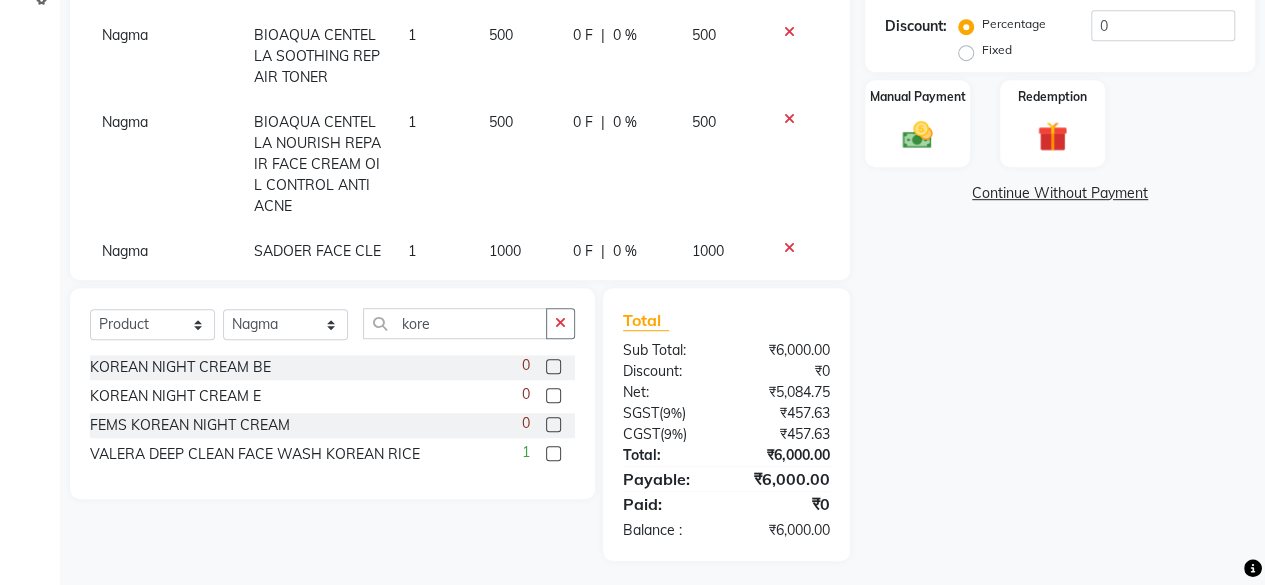 scroll, scrollTop: 222, scrollLeft: 0, axis: vertical 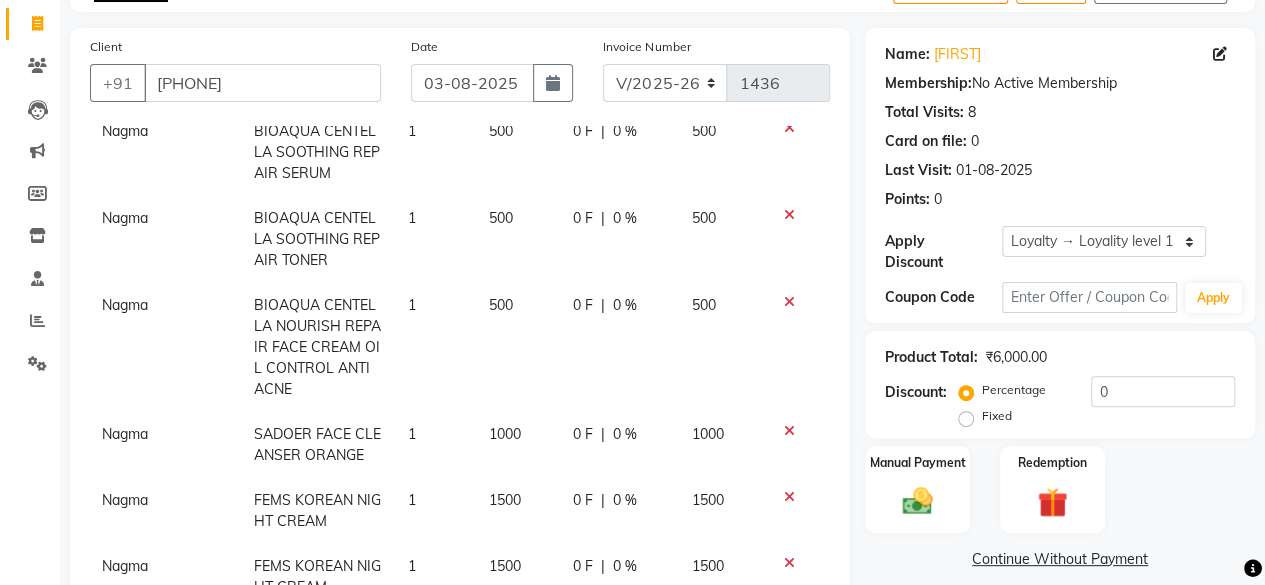 click on "1000" 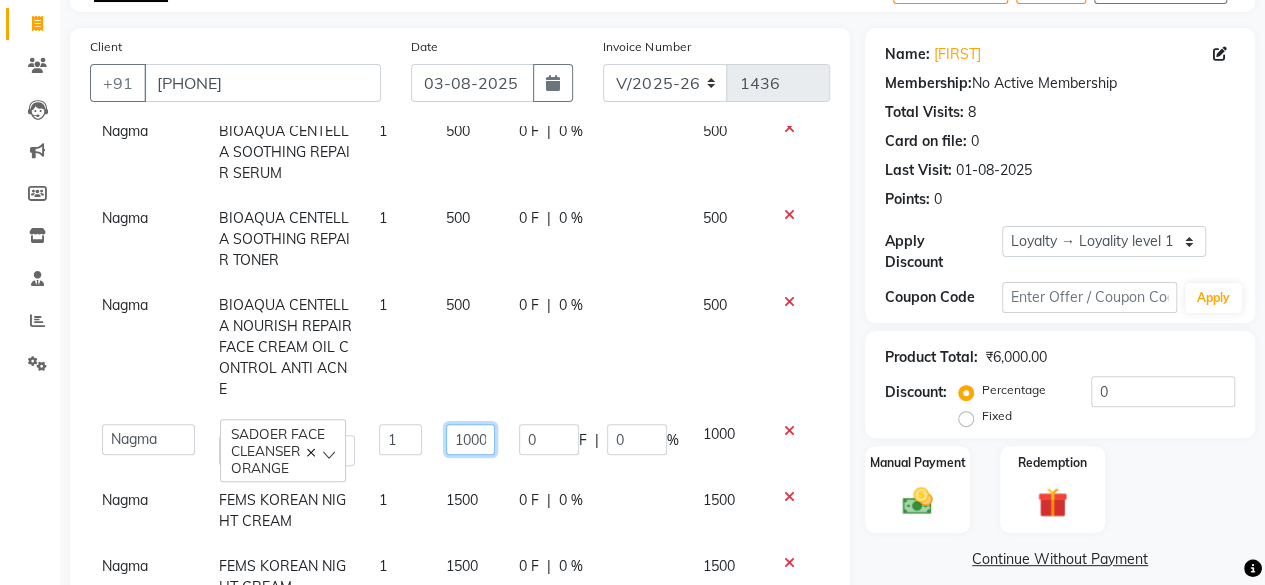 click on "1000" 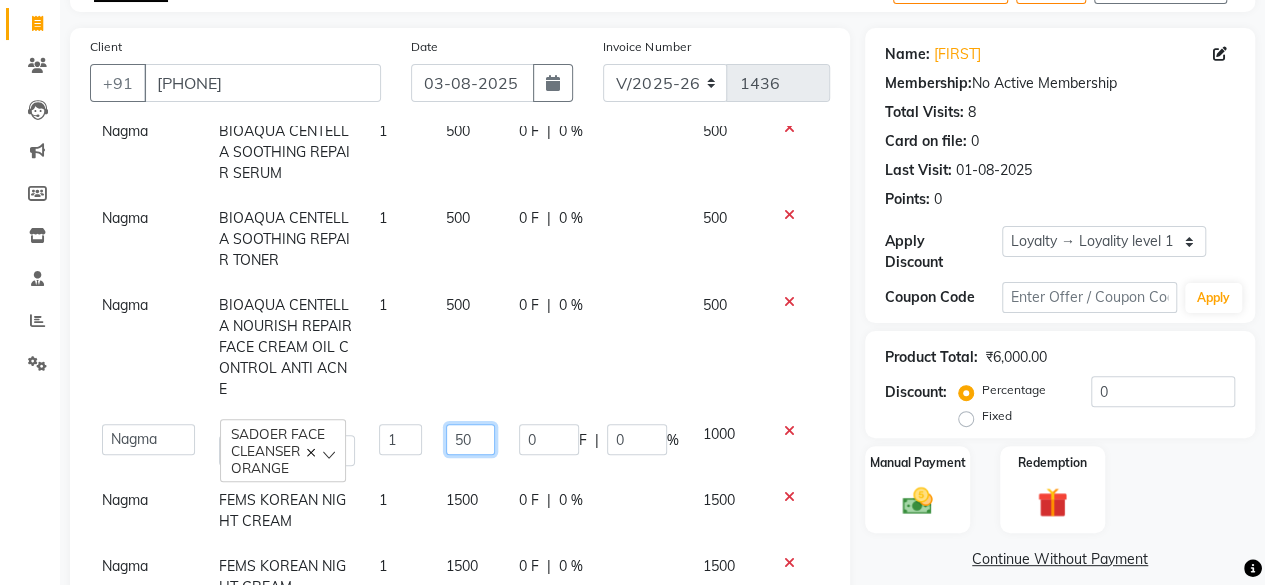 type on "500" 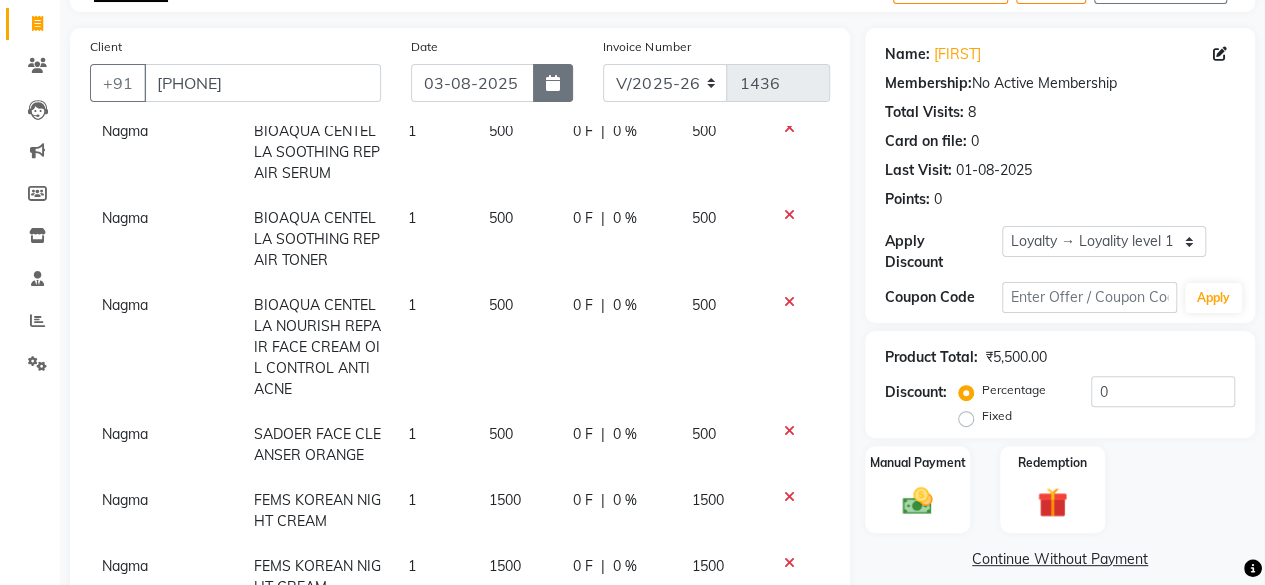 click 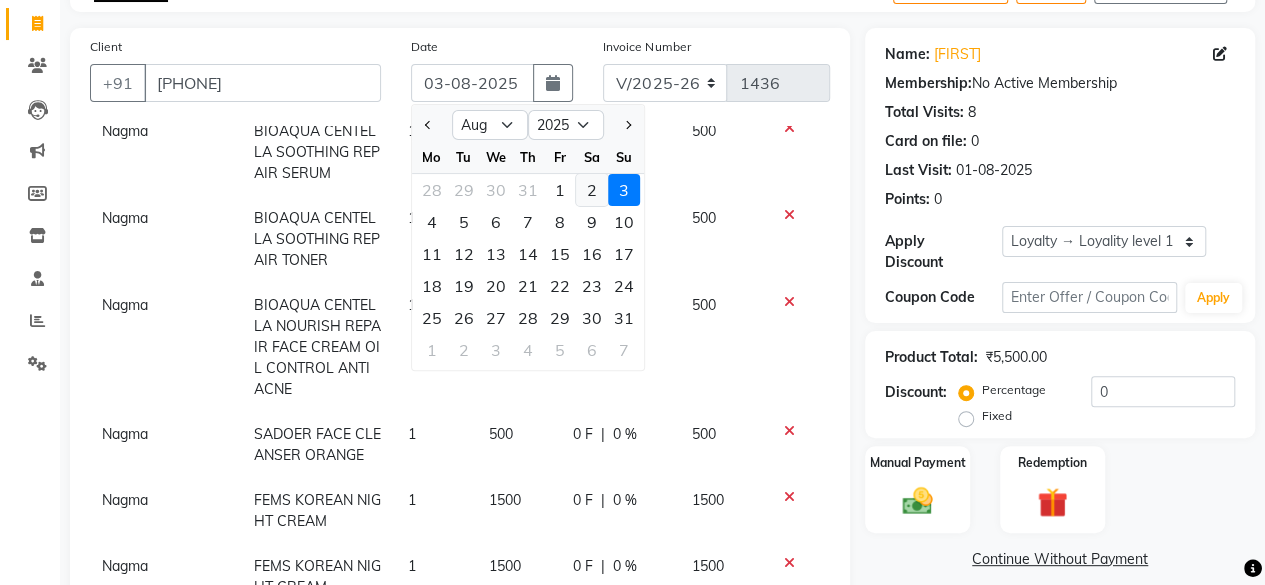 click on "2" 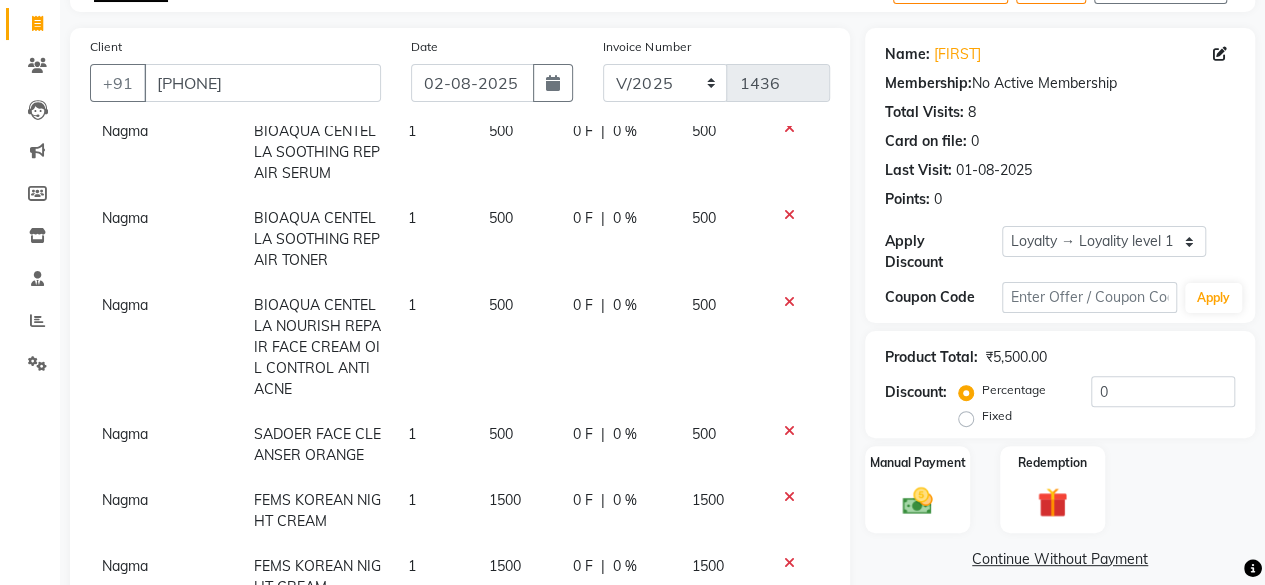 scroll, scrollTop: 492, scrollLeft: 0, axis: vertical 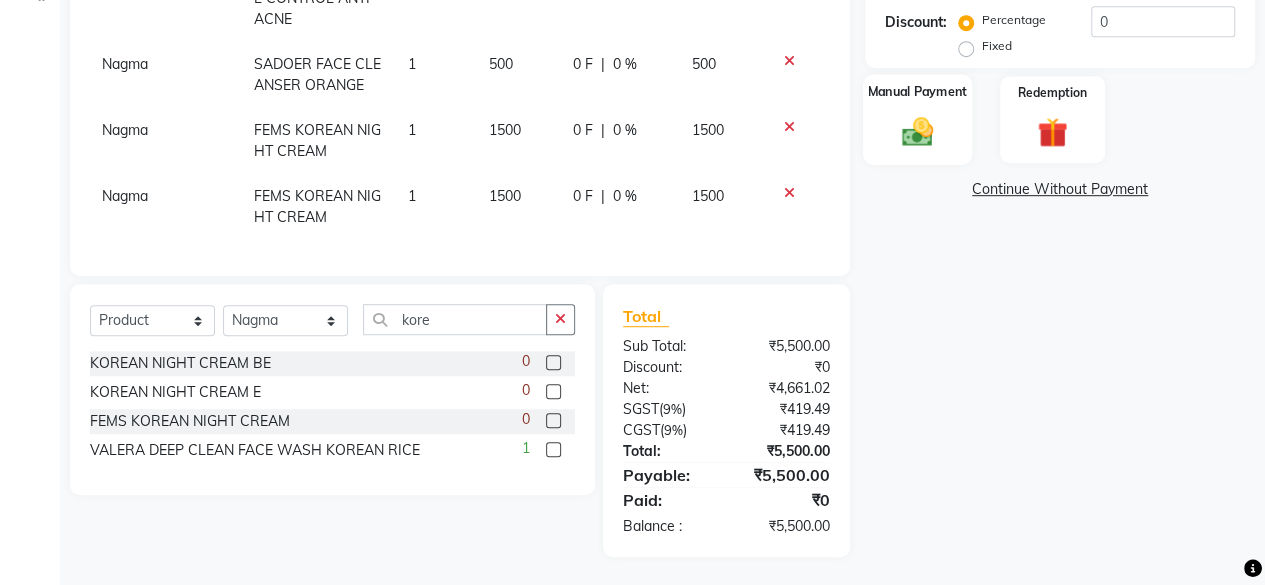 click on "Manual Payment" 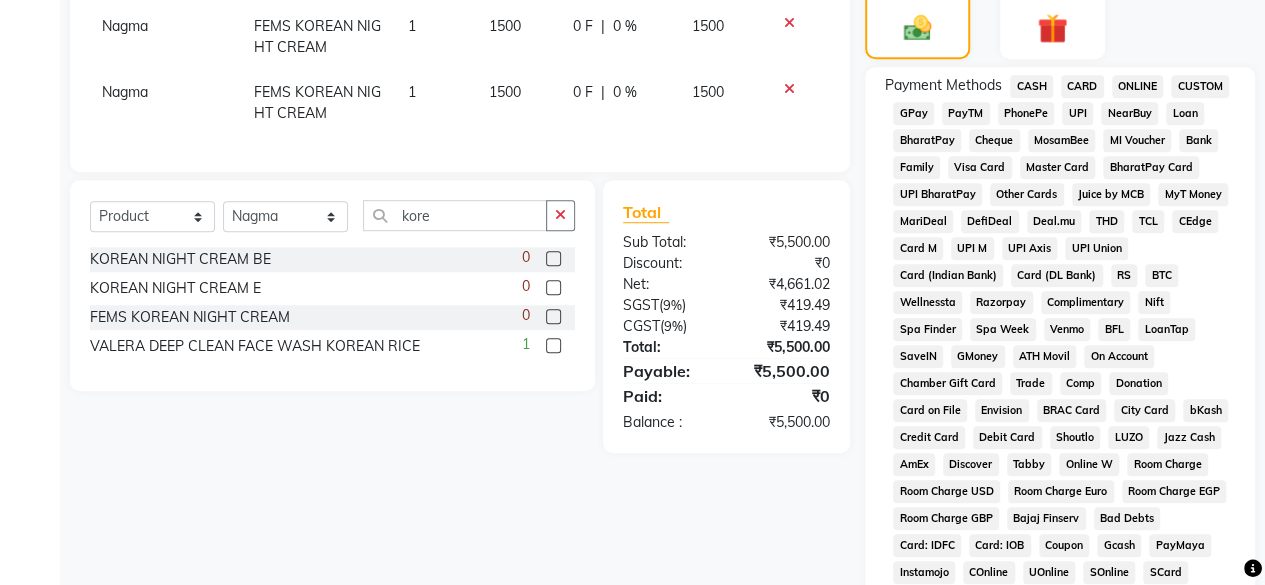 scroll, scrollTop: 595, scrollLeft: 0, axis: vertical 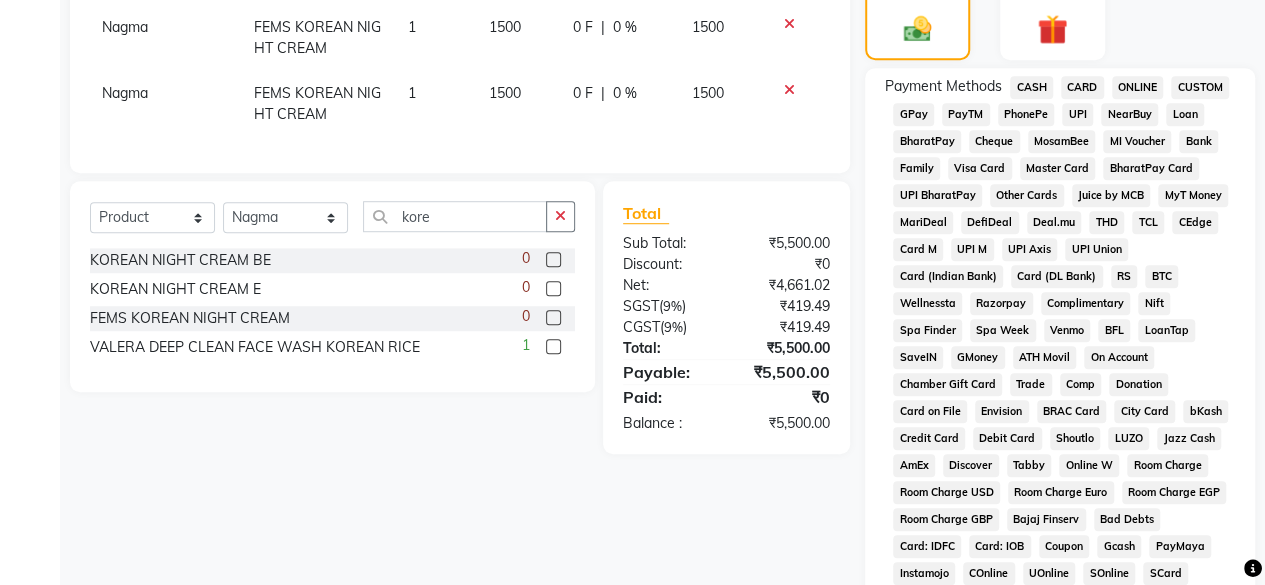 click on "GPay" 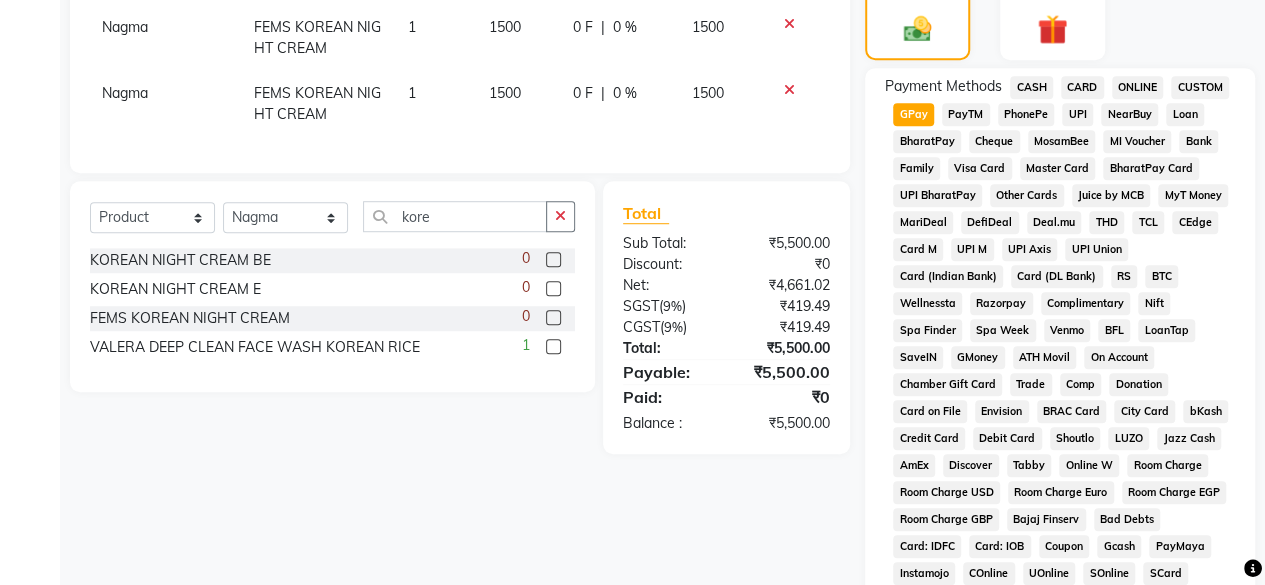 scroll, scrollTop: 1054, scrollLeft: 0, axis: vertical 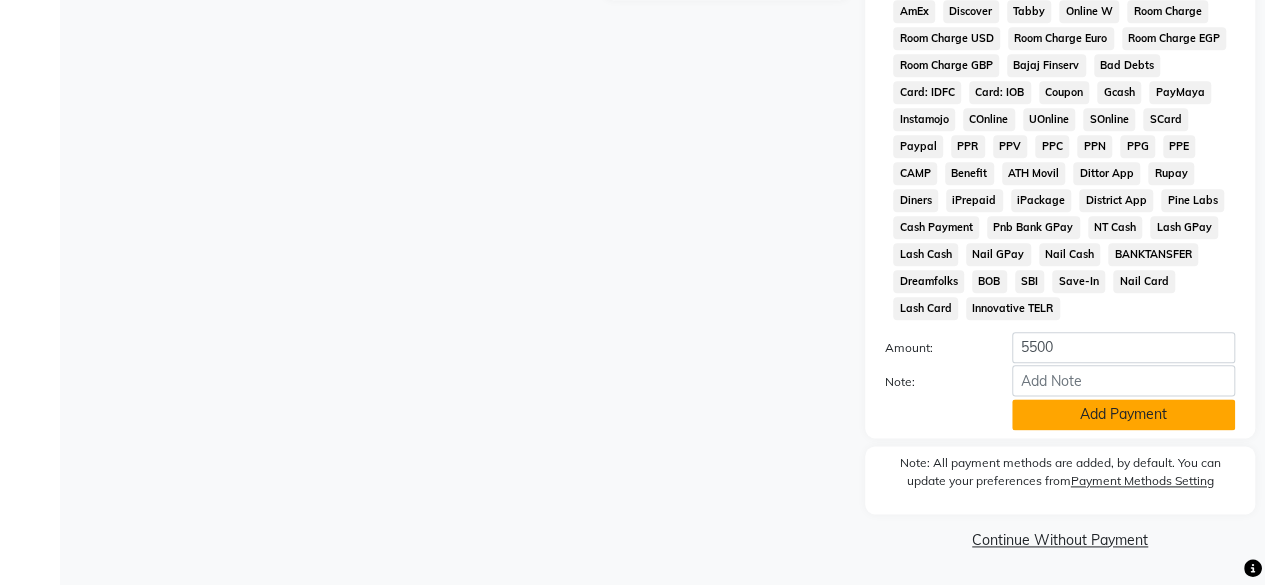 click on "Add Payment" 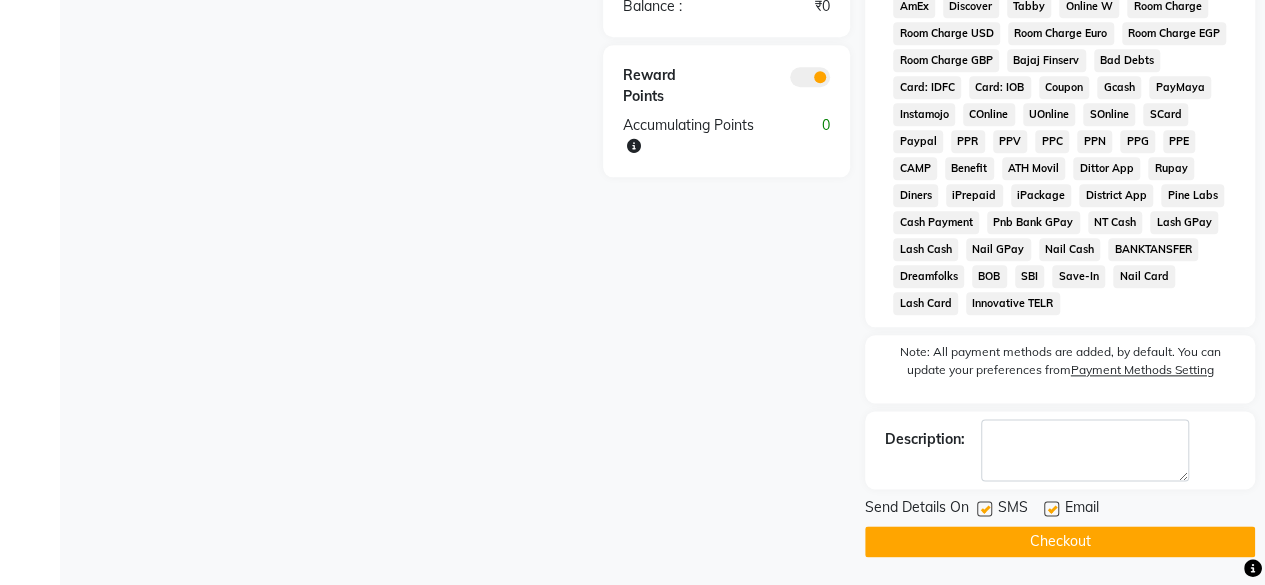 click on "Checkout" 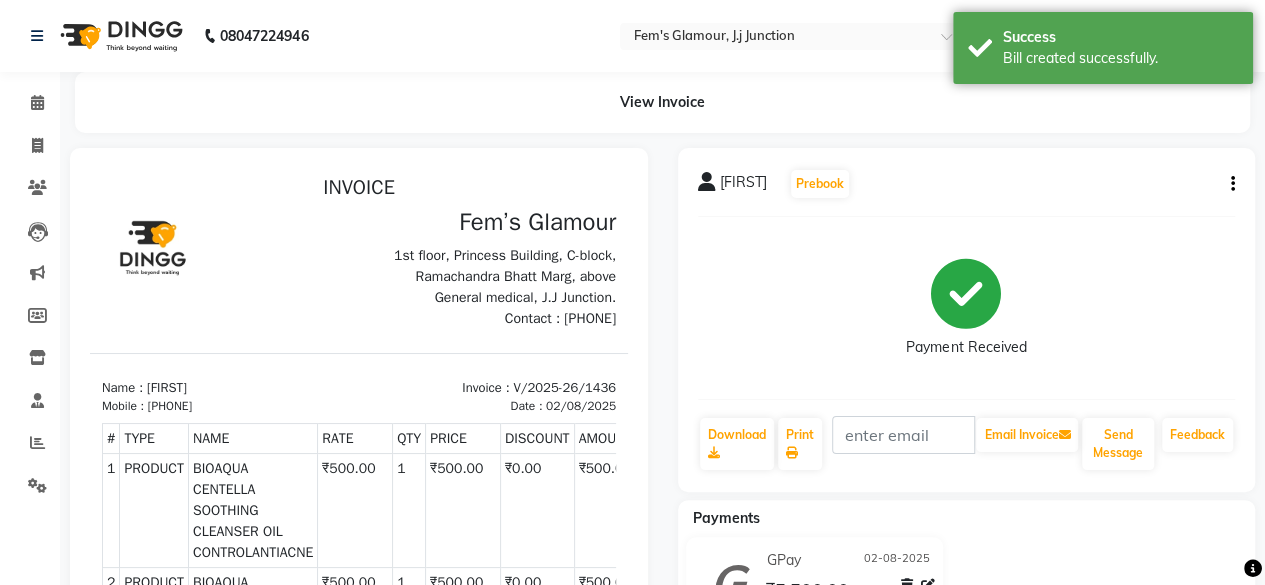 scroll, scrollTop: 0, scrollLeft: 0, axis: both 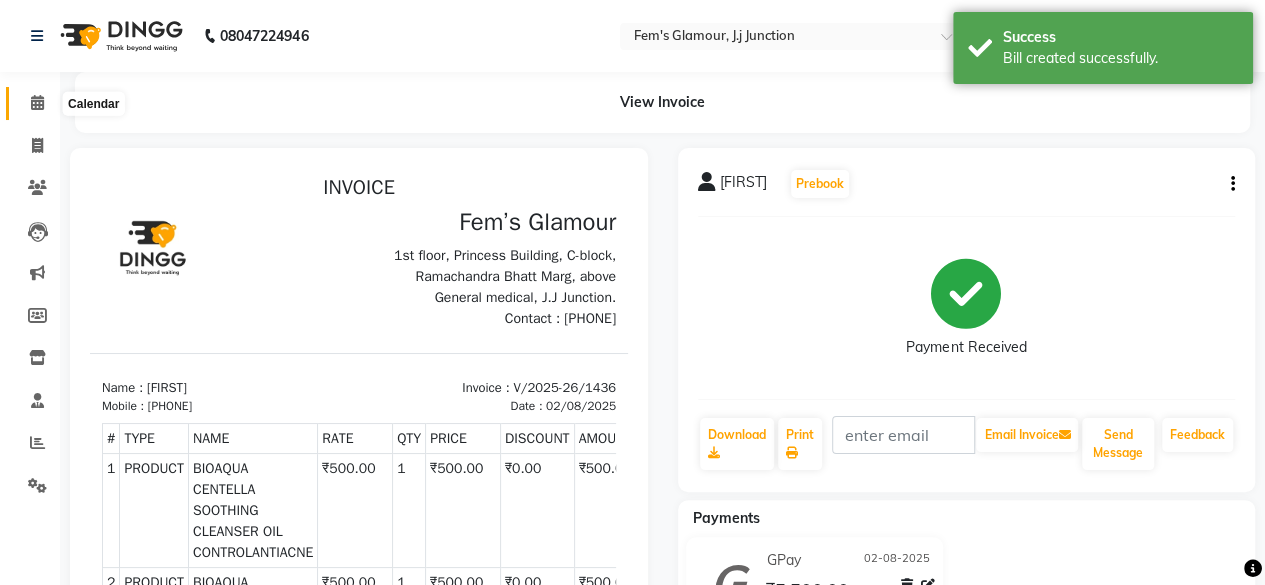 click 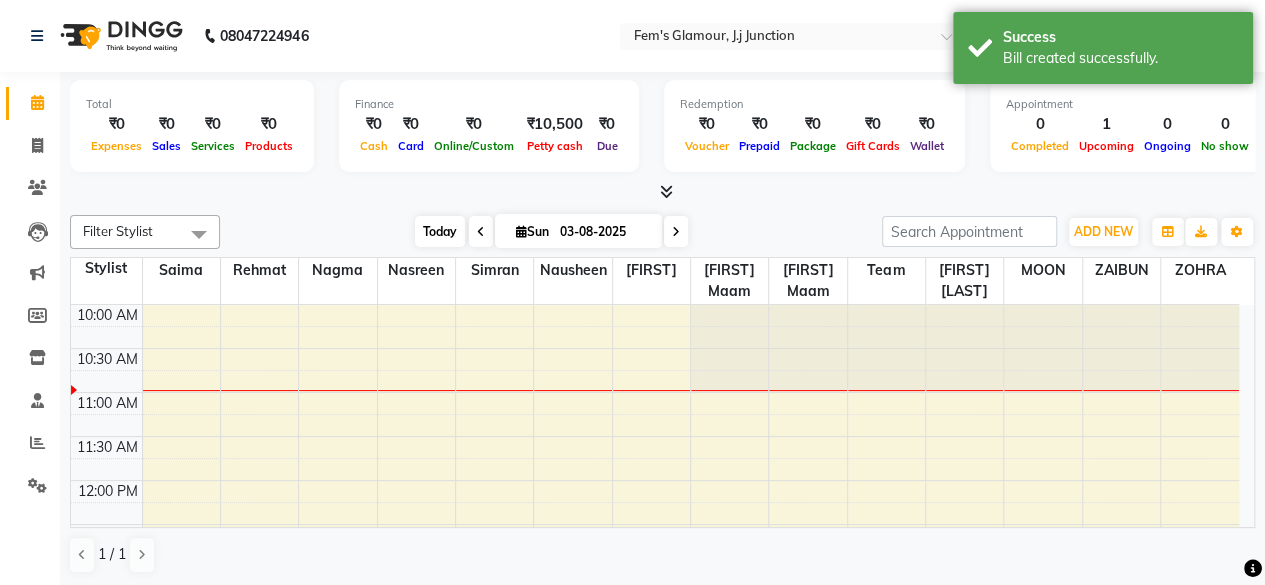 click on "Today" at bounding box center [440, 231] 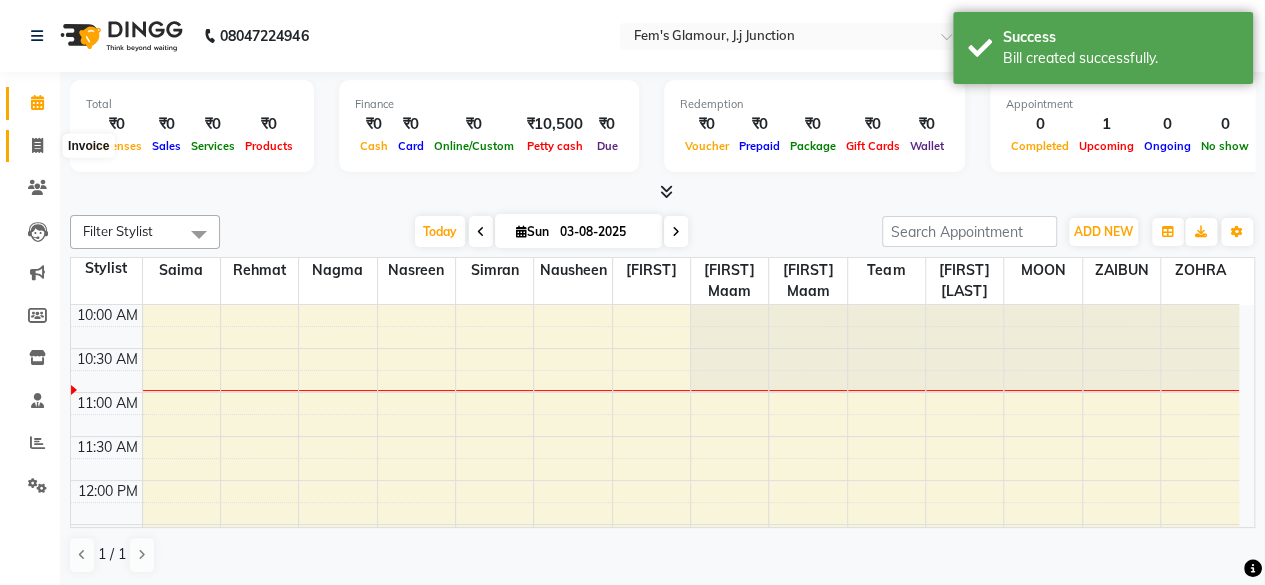 click 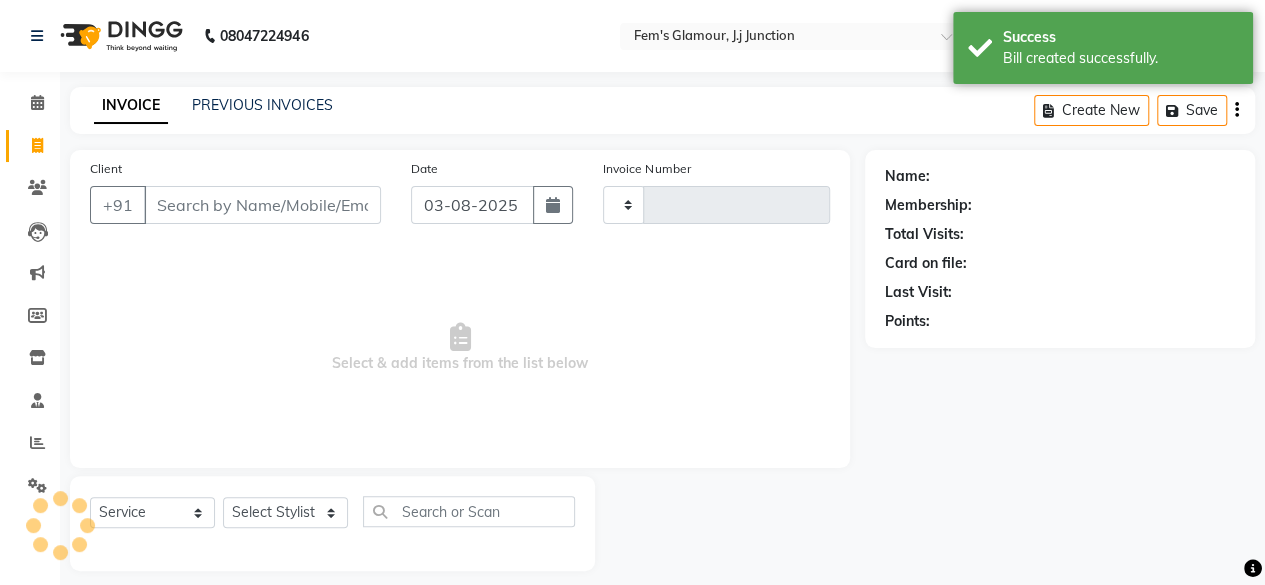 type on "1437" 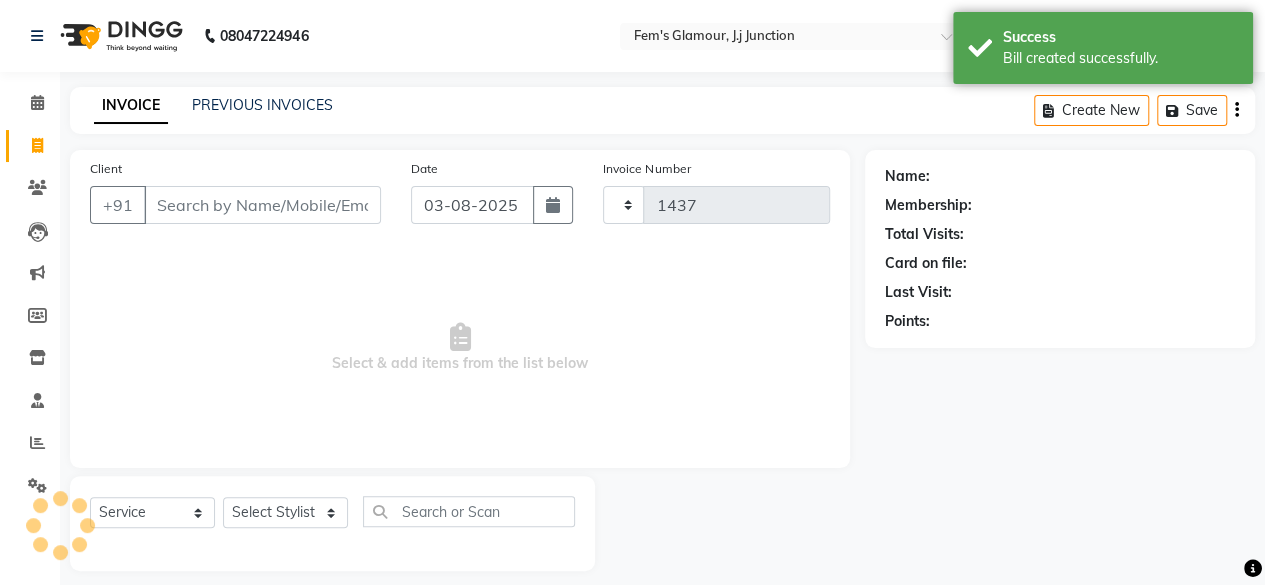select on "4132" 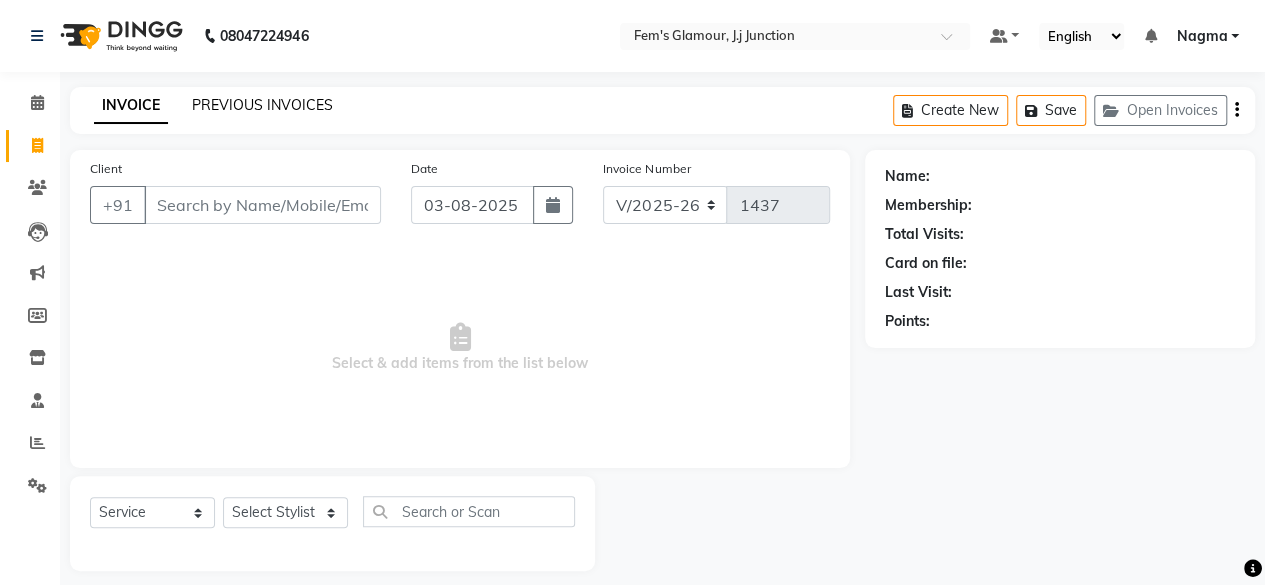 click on "PREVIOUS INVOICES" 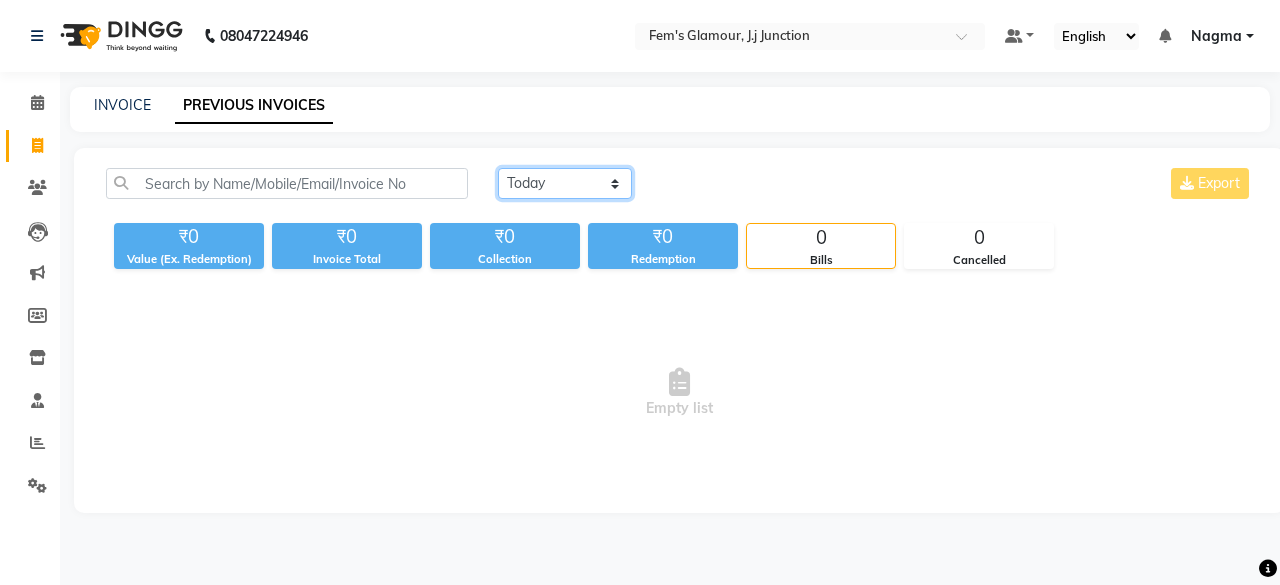 click on "Today Yesterday Custom Range" 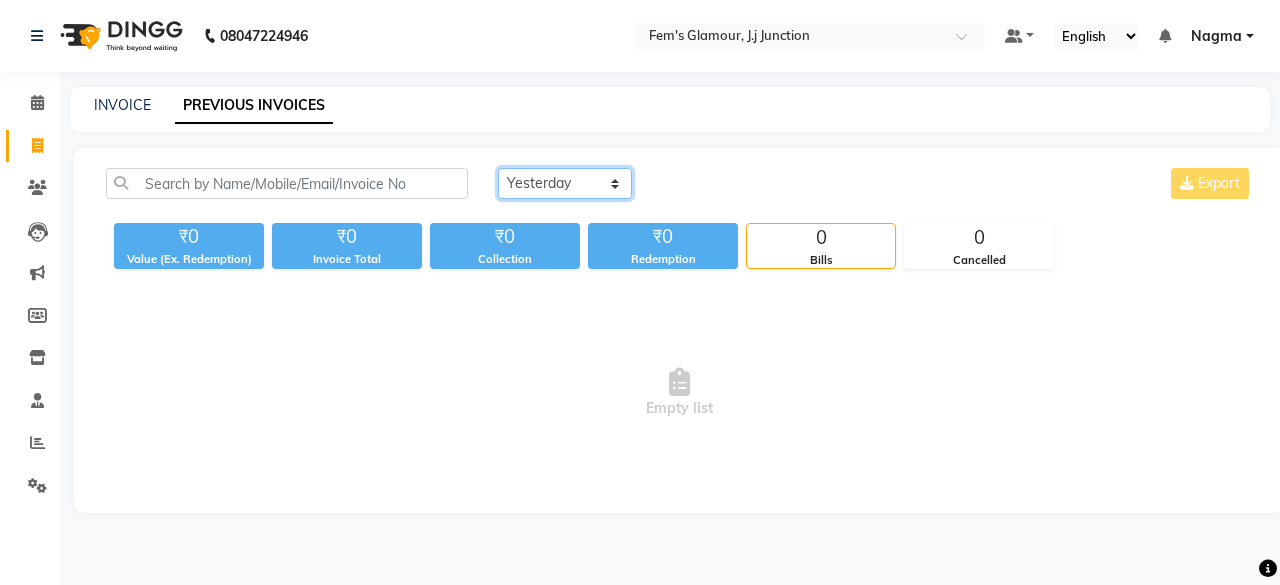 click on "Today Yesterday Custom Range" 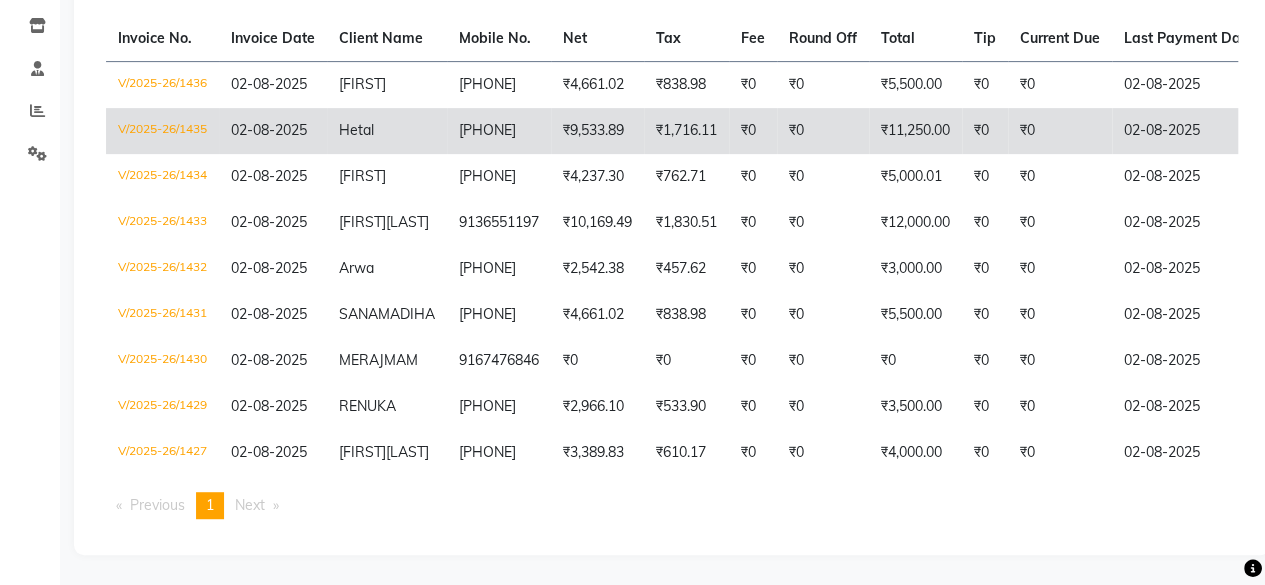 scroll, scrollTop: 414, scrollLeft: 0, axis: vertical 